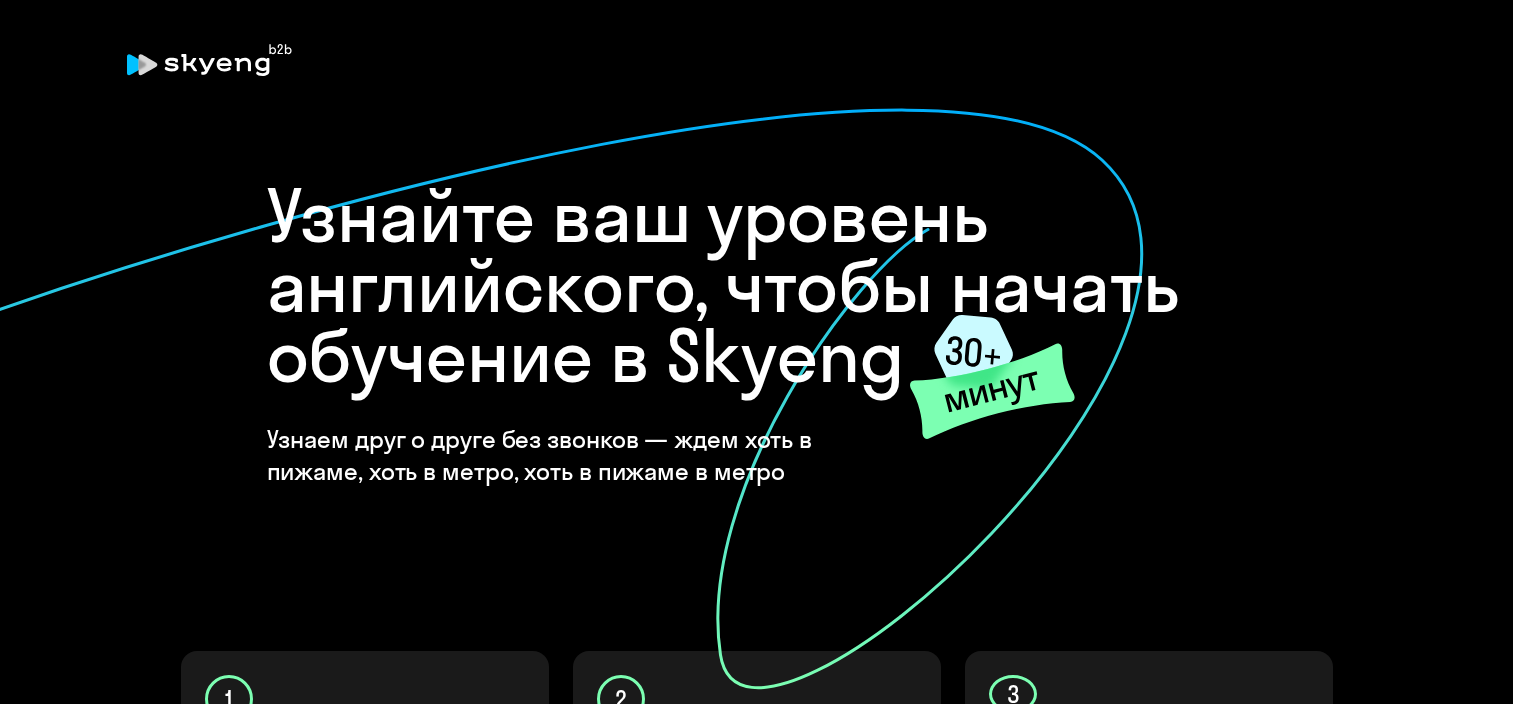 scroll, scrollTop: 0, scrollLeft: 0, axis: both 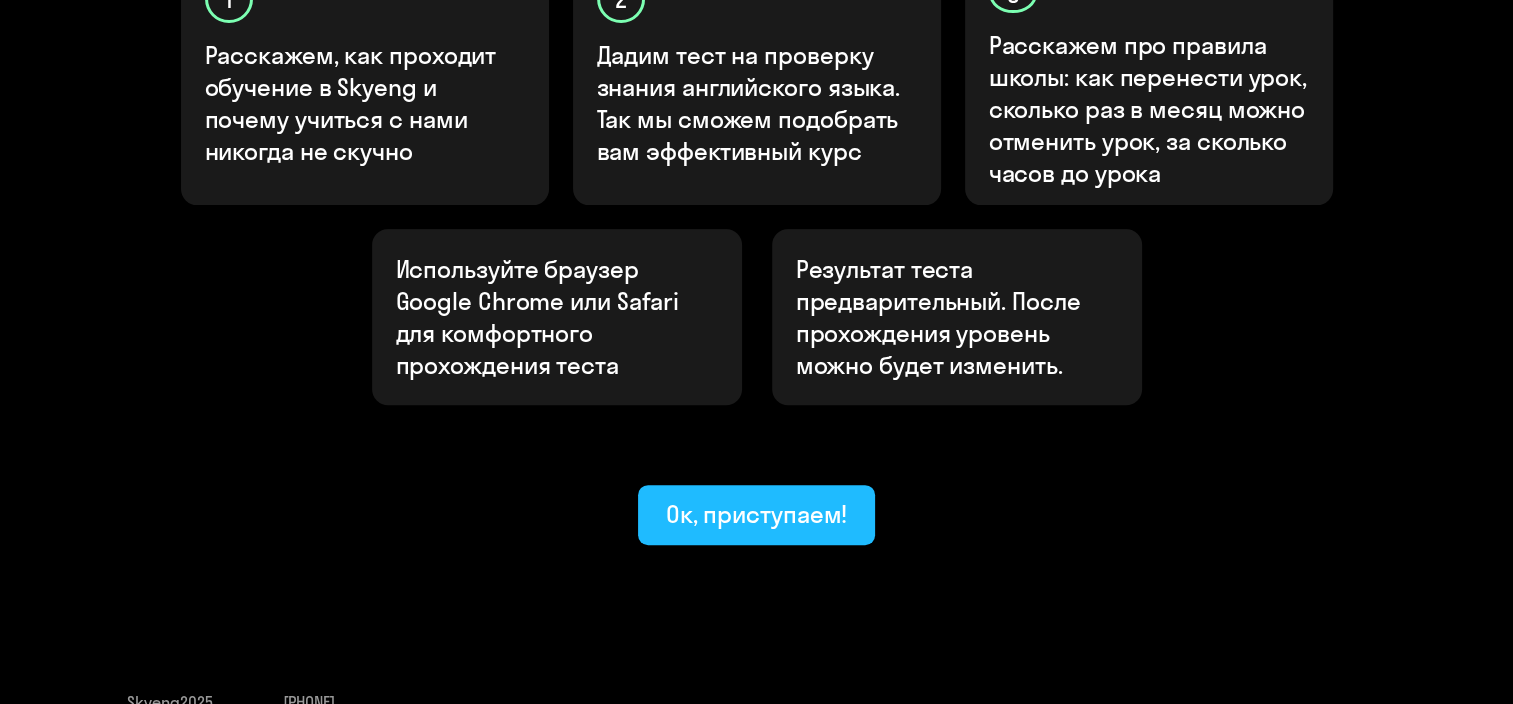 click on "Ок, приступаем!" 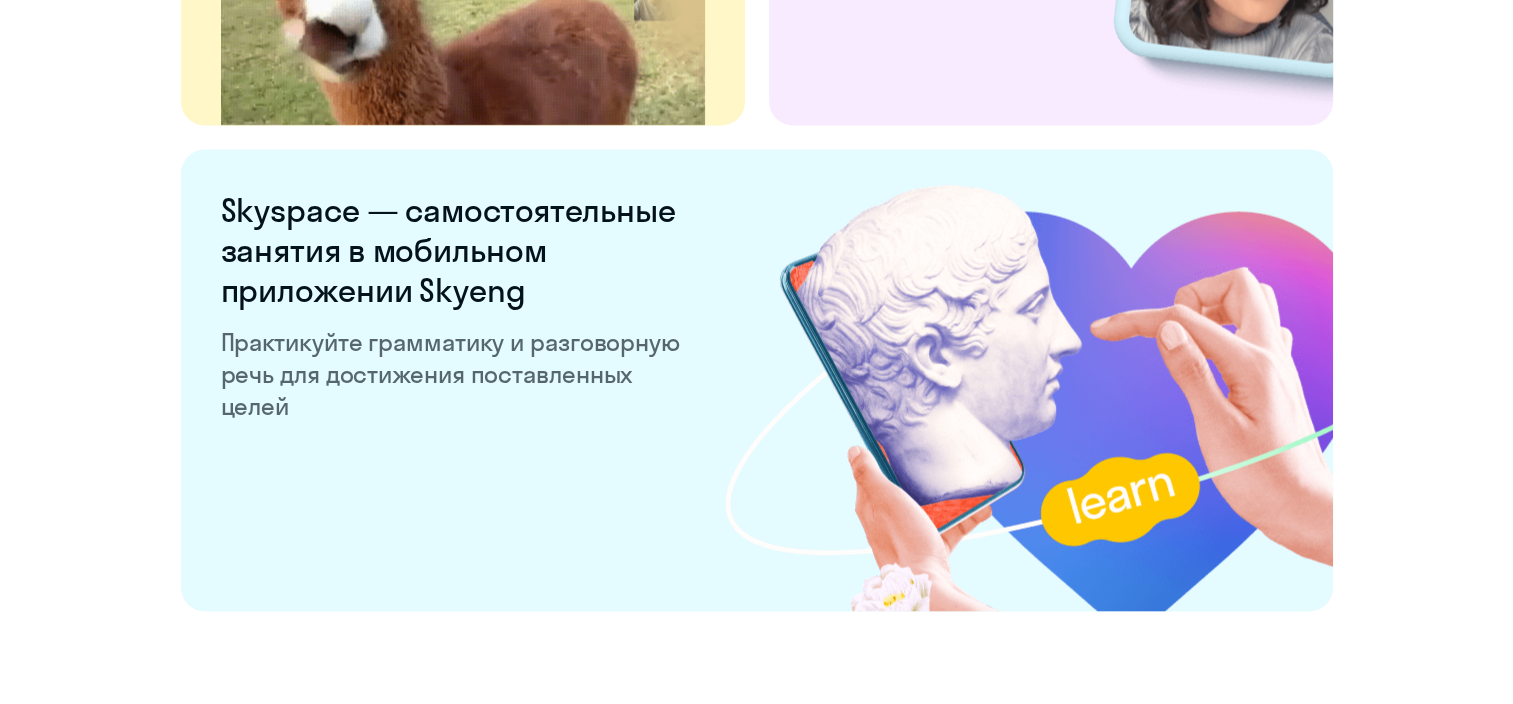 scroll, scrollTop: 3800, scrollLeft: 0, axis: vertical 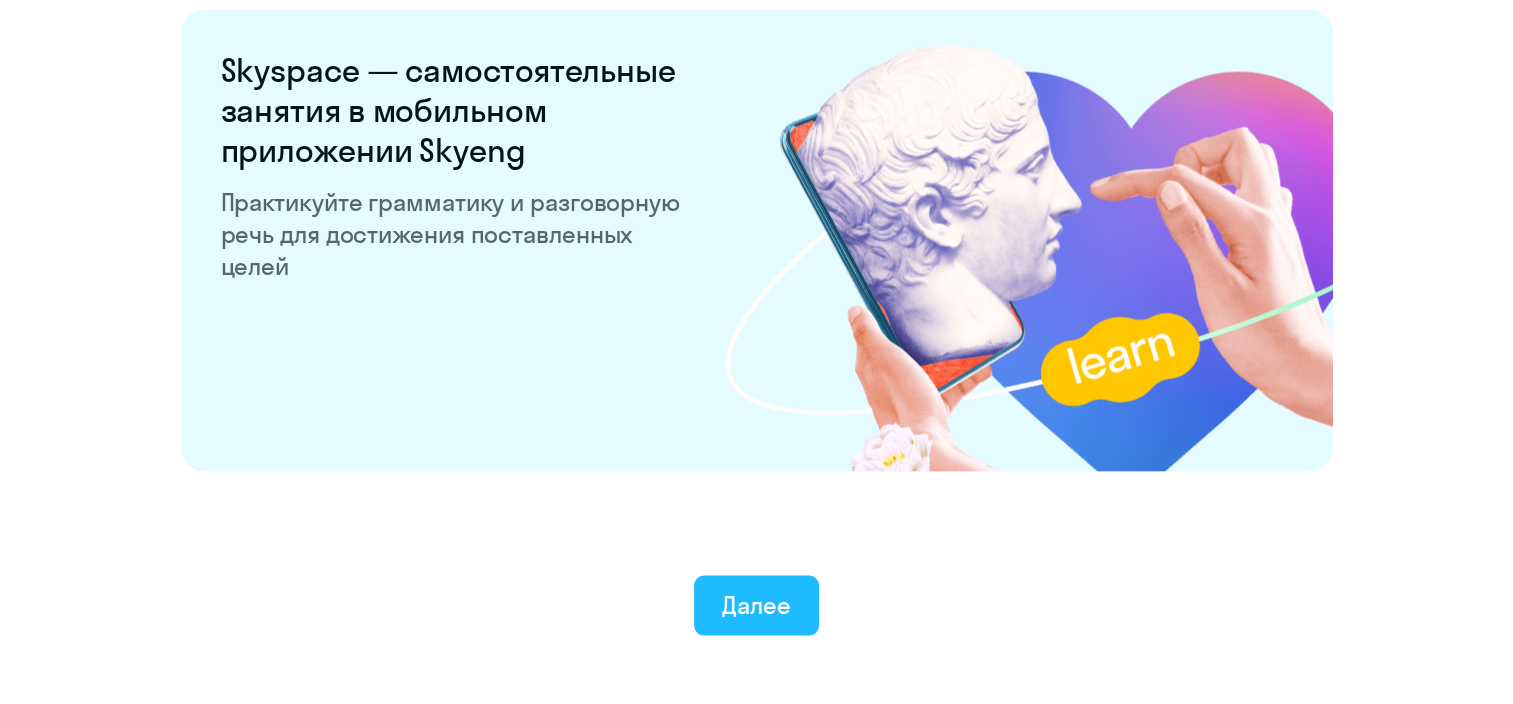 click on "Далее" 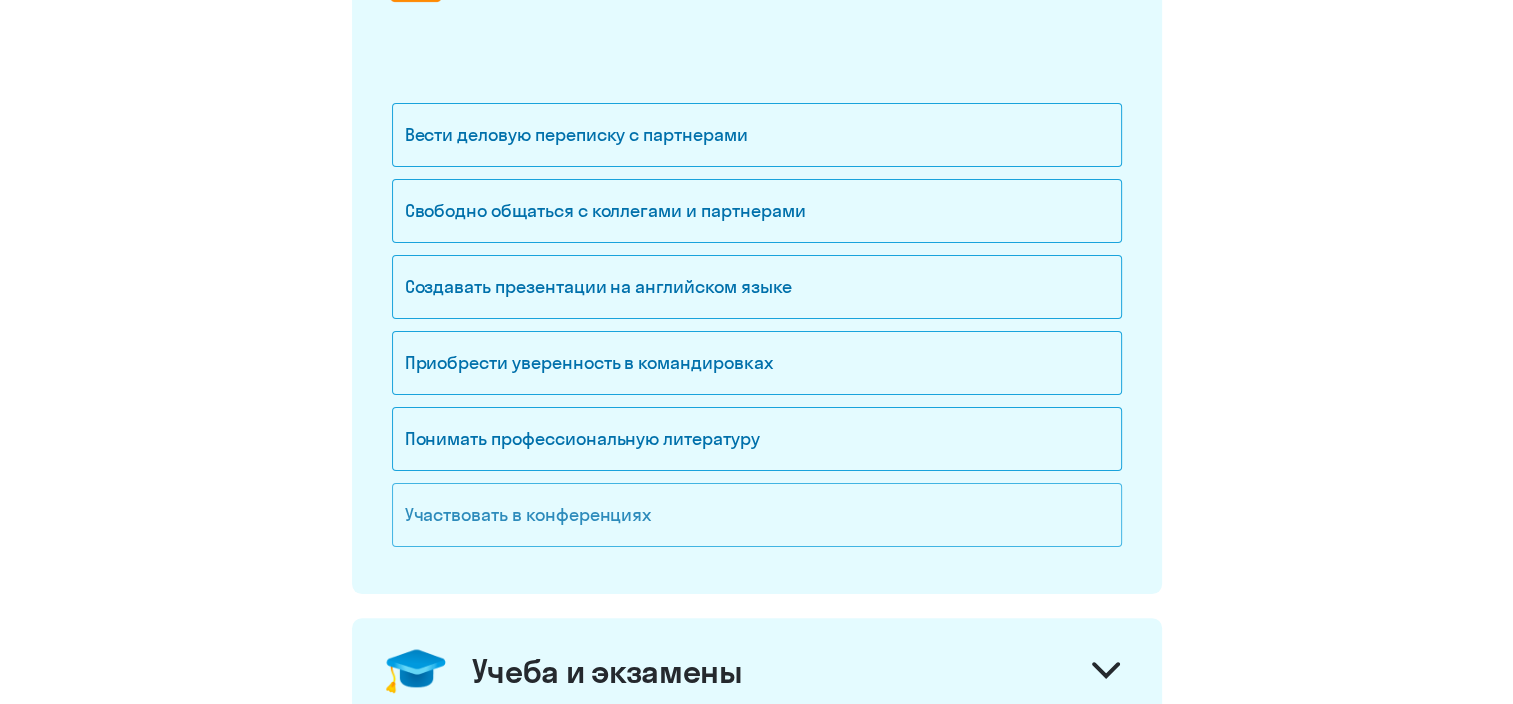 scroll, scrollTop: 300, scrollLeft: 0, axis: vertical 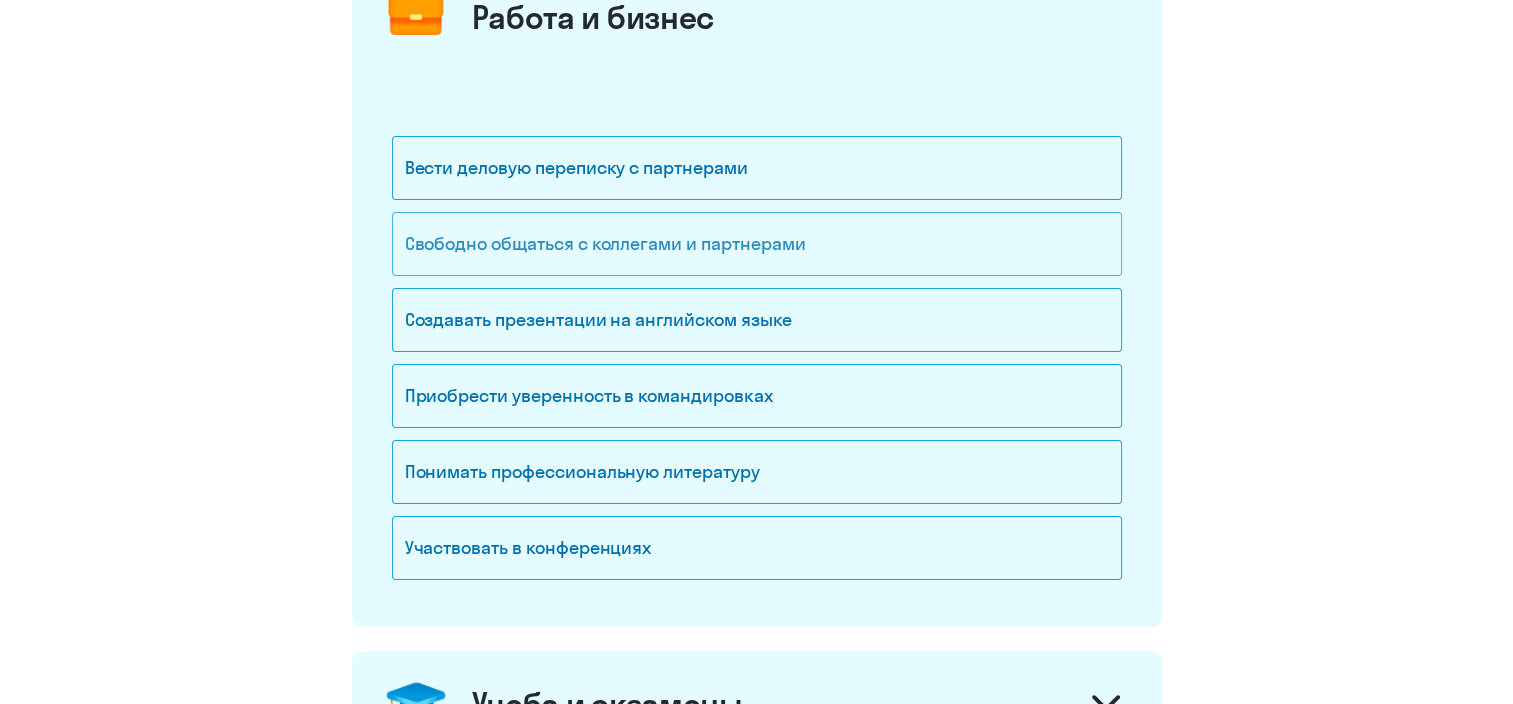 click on "Свободно общаться с коллегами и партнерами" 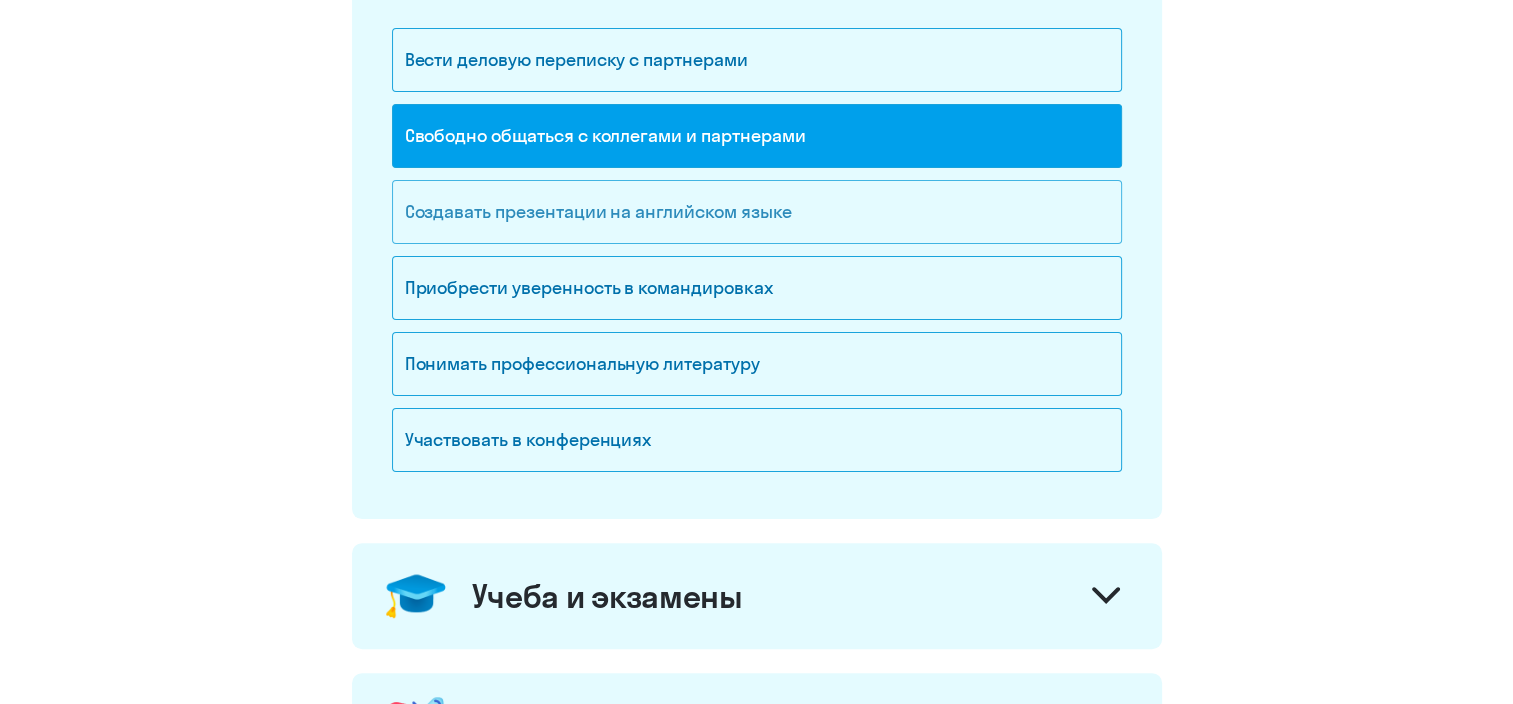 scroll, scrollTop: 400, scrollLeft: 0, axis: vertical 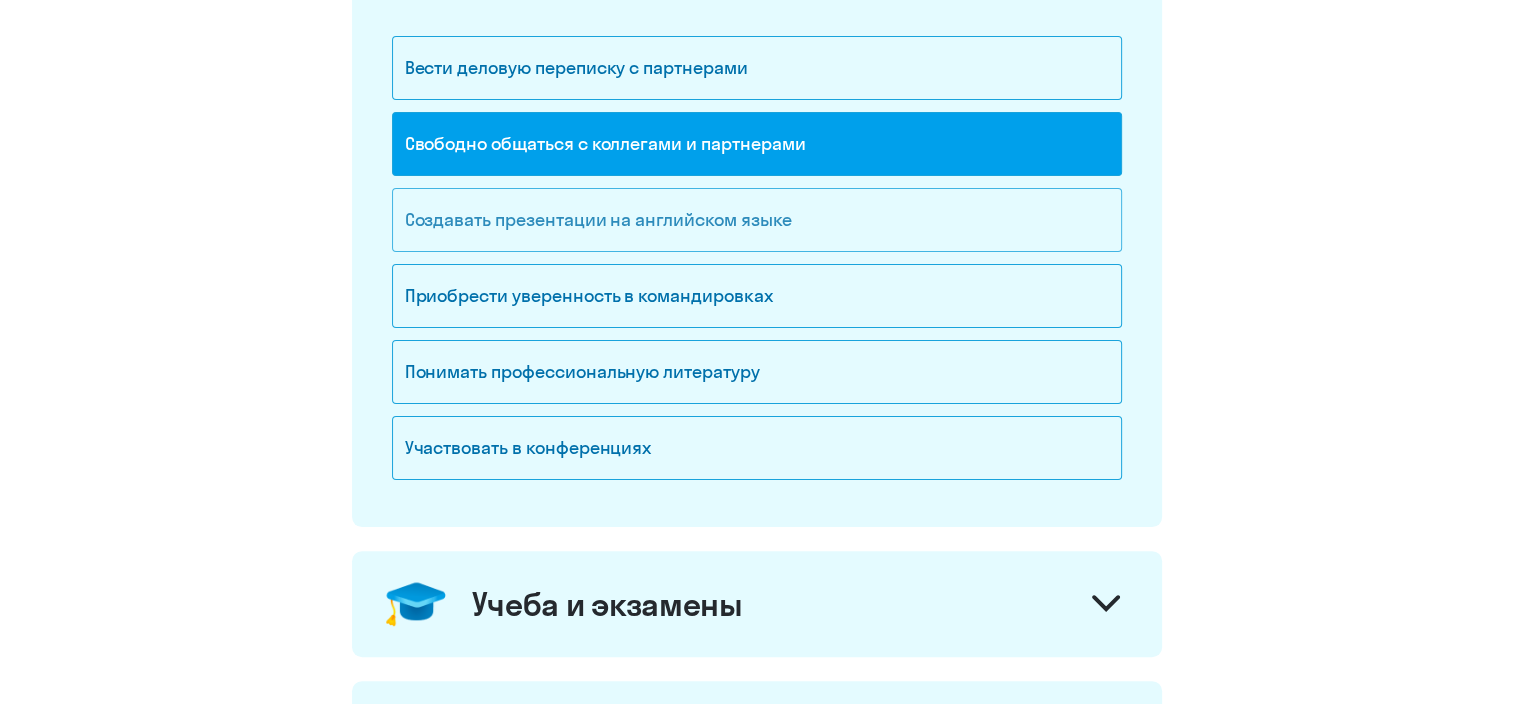 click on "Создавать презентации на английском языке" 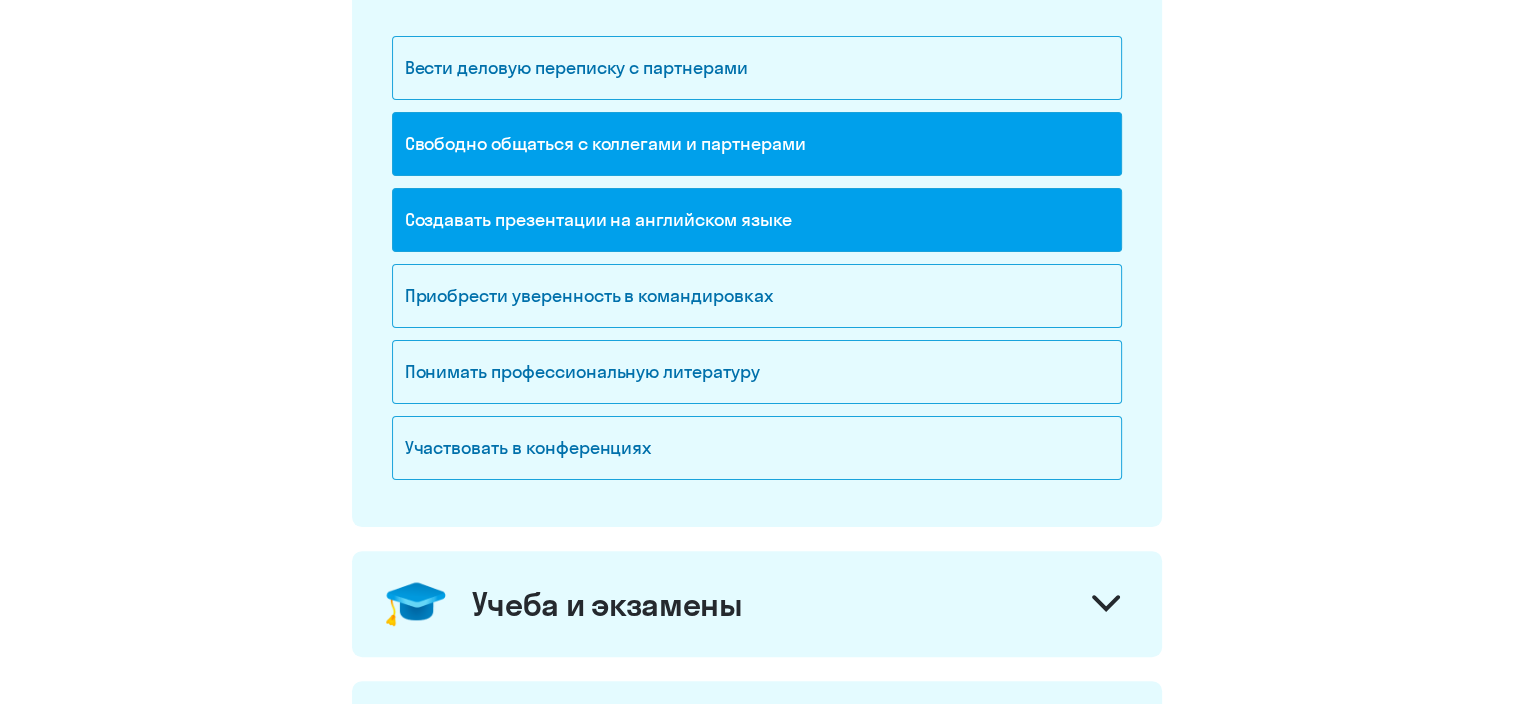 click on "Свободно общаться с коллегами и партнерами" 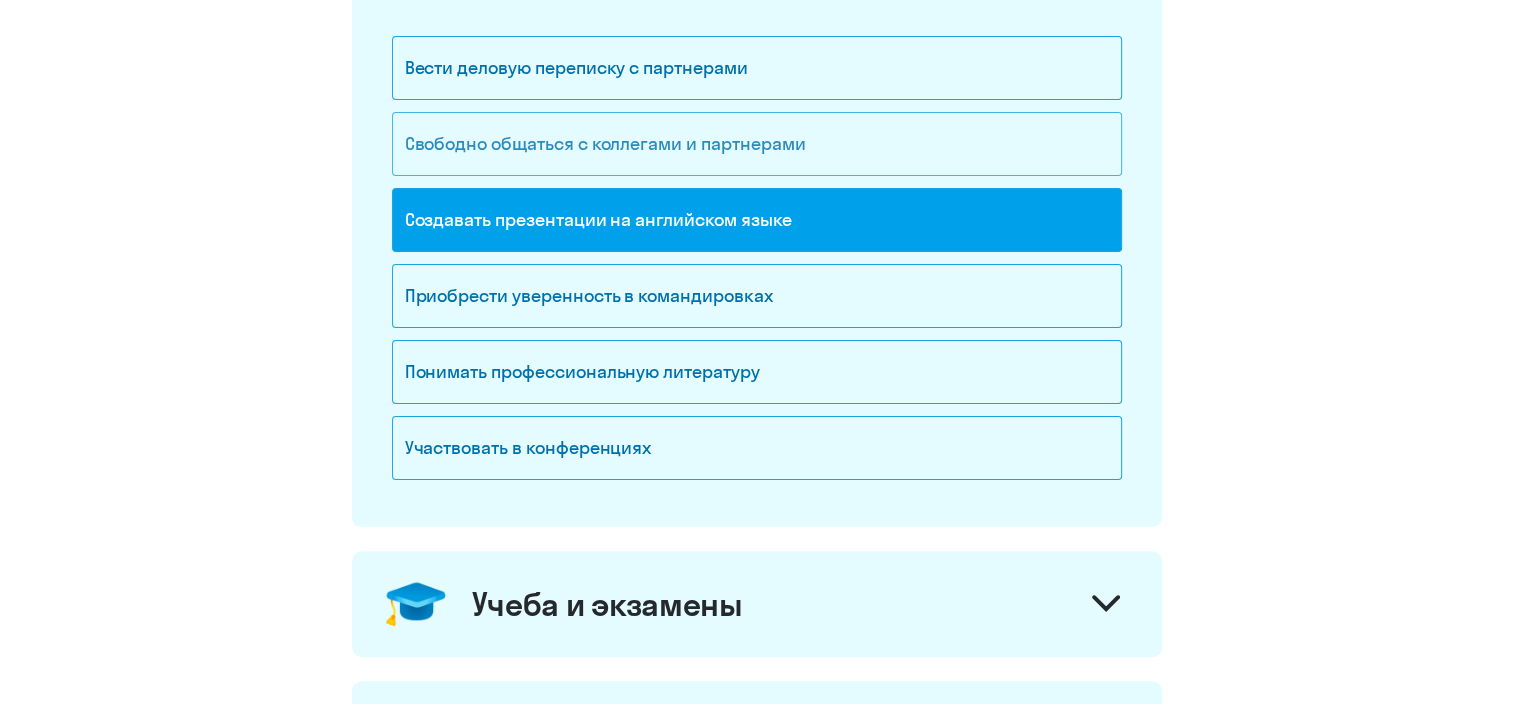 click on "Свободно общаться с коллегами и партнерами" 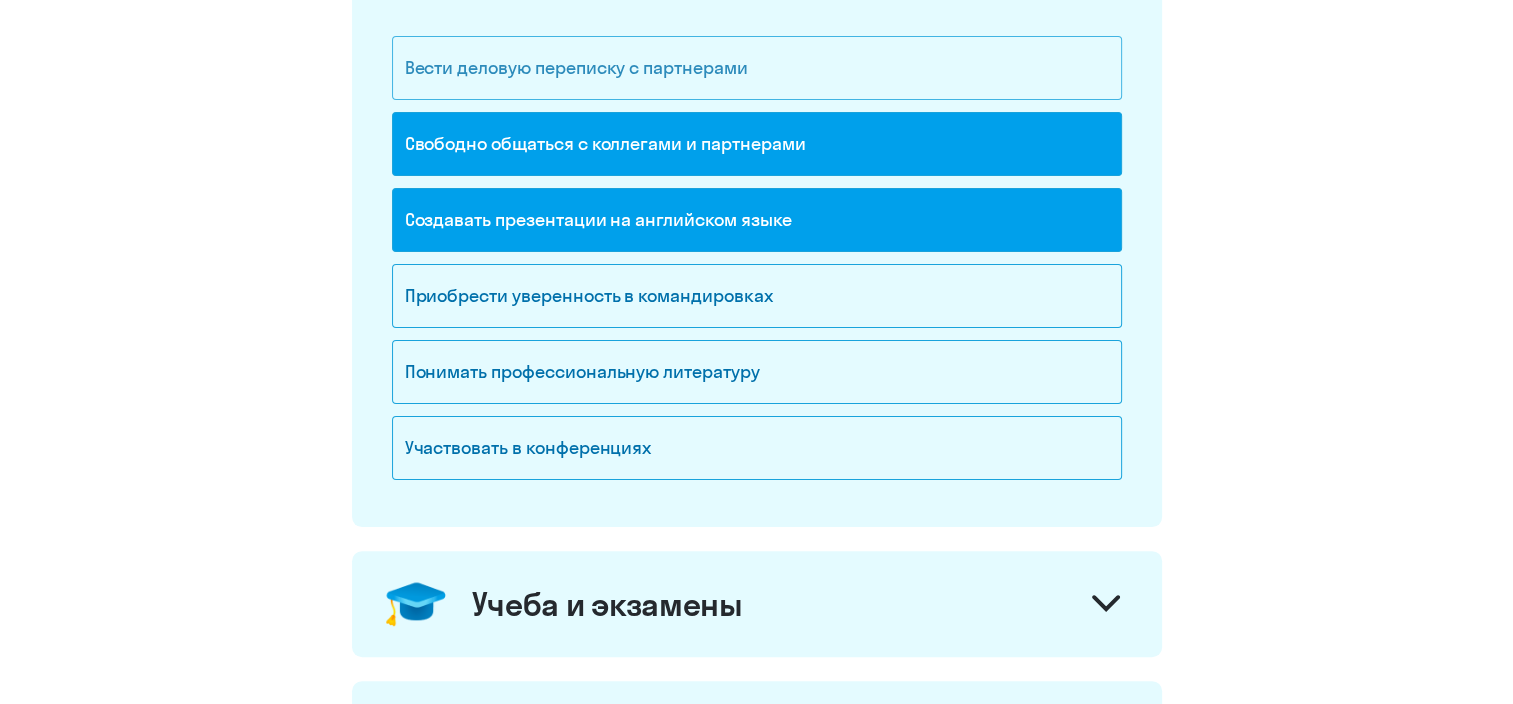 click on "Вести деловую переписку с партнерами" 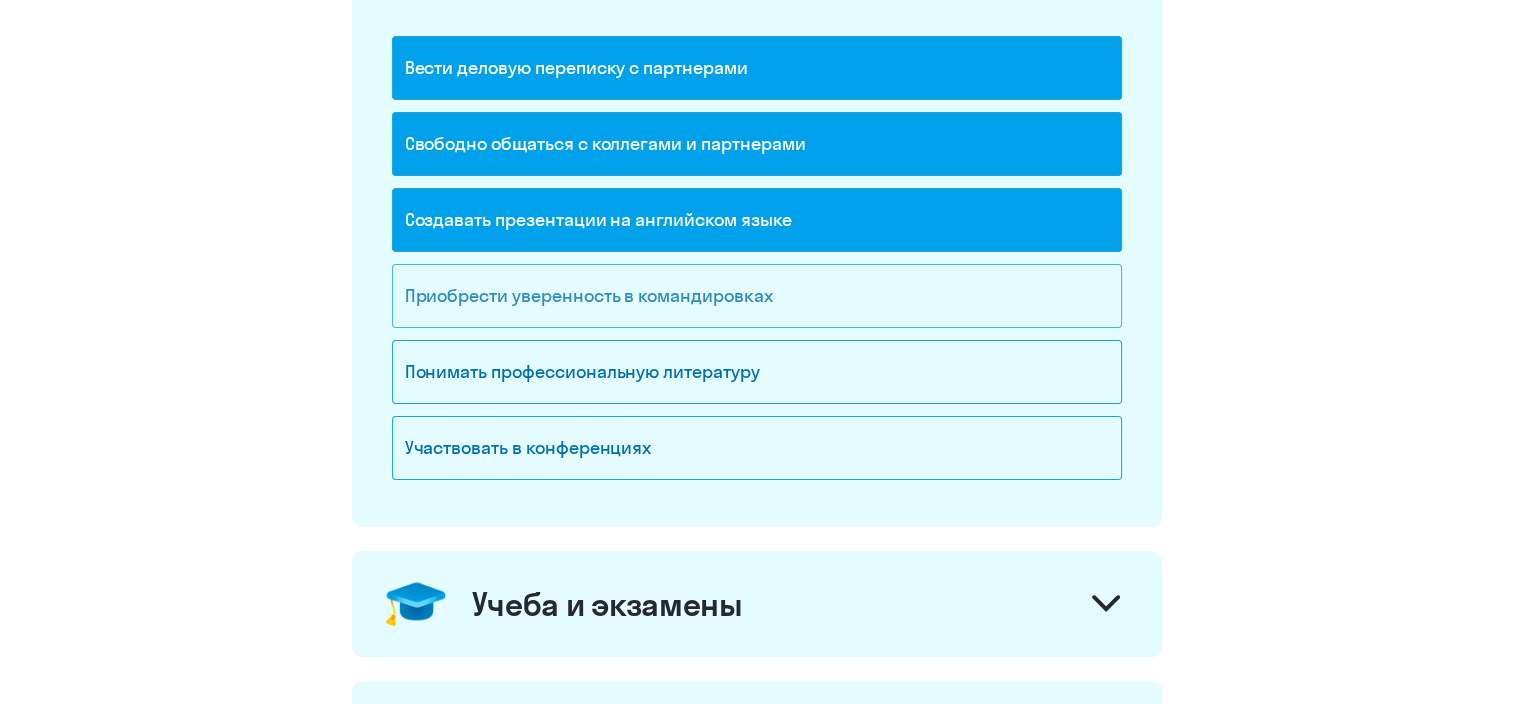 click on "Приобрести уверенность в командировках" 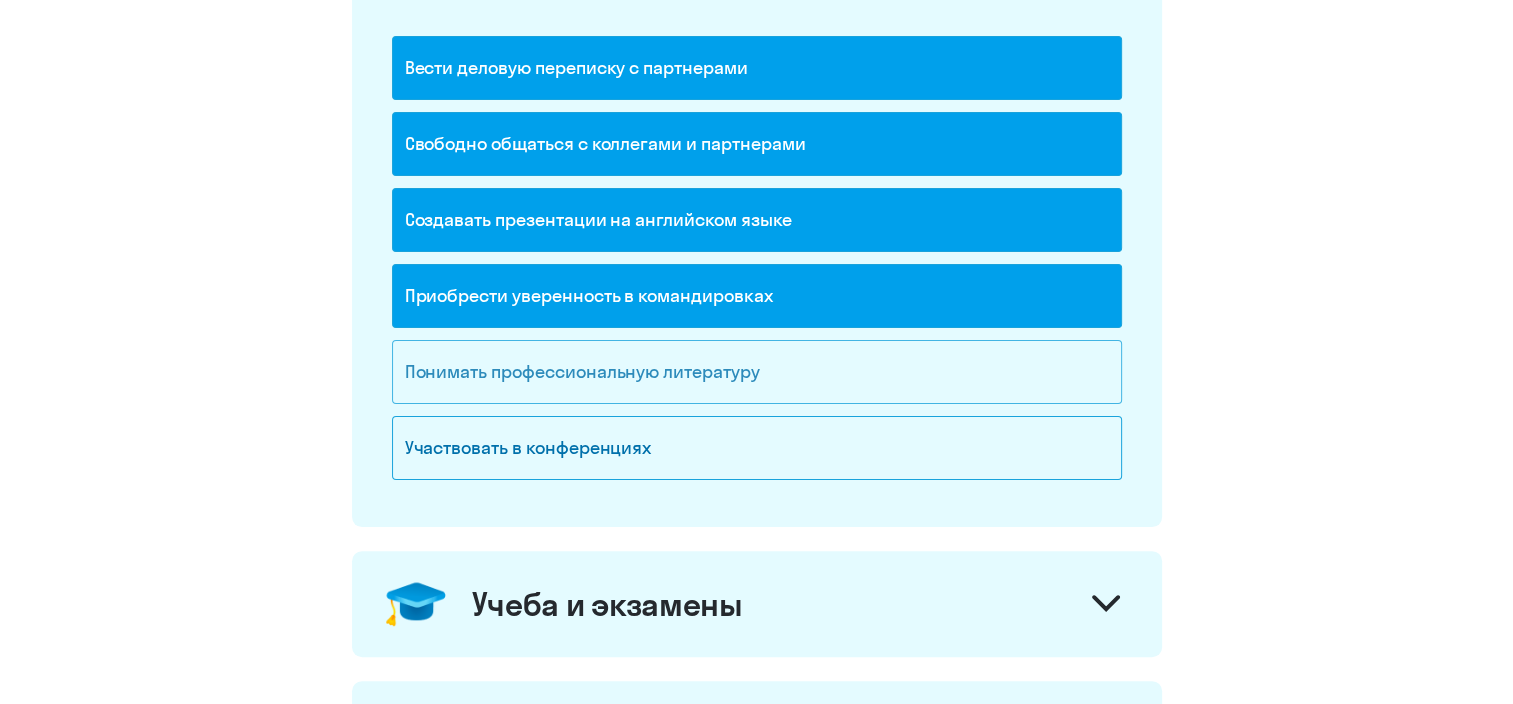 click on "Понимать профессиональную литературу" 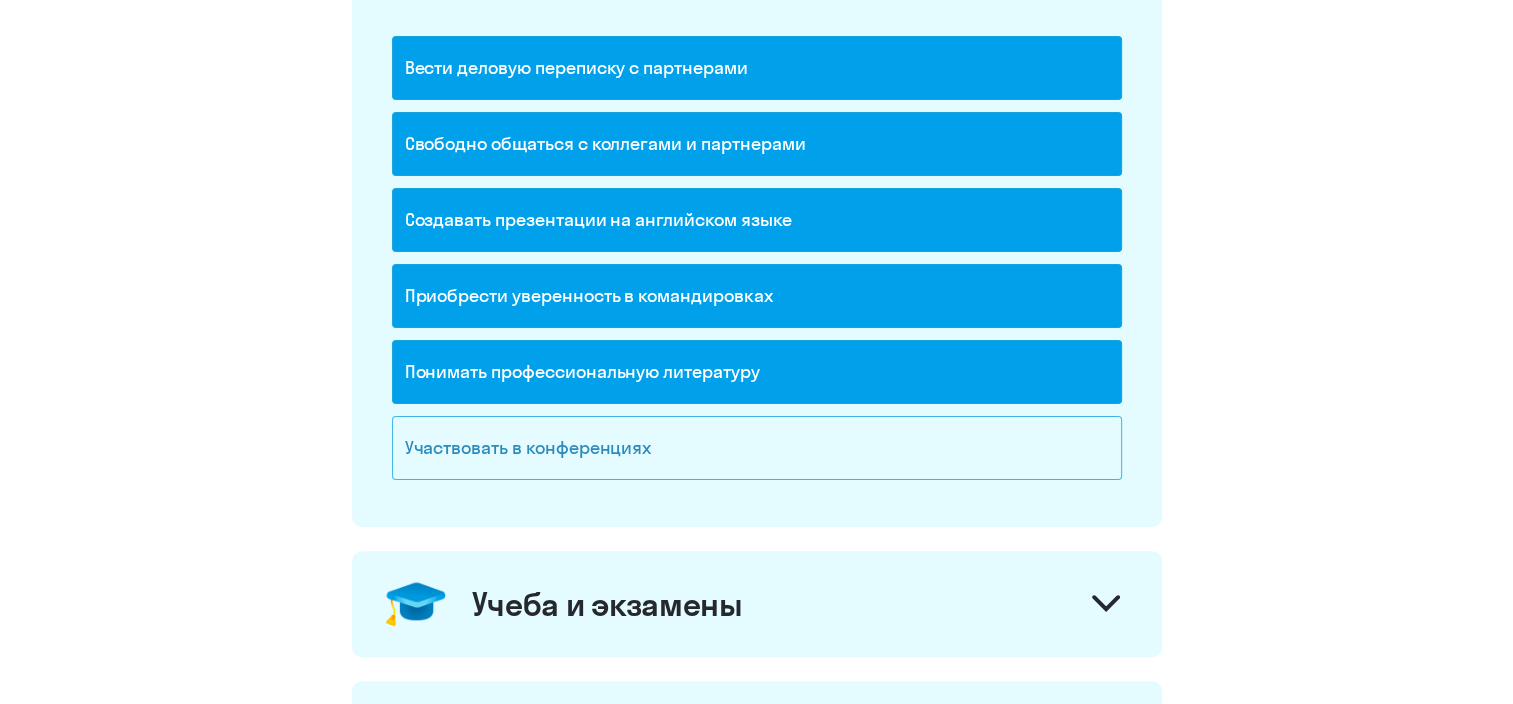 click on "Участвовать в конференциях" 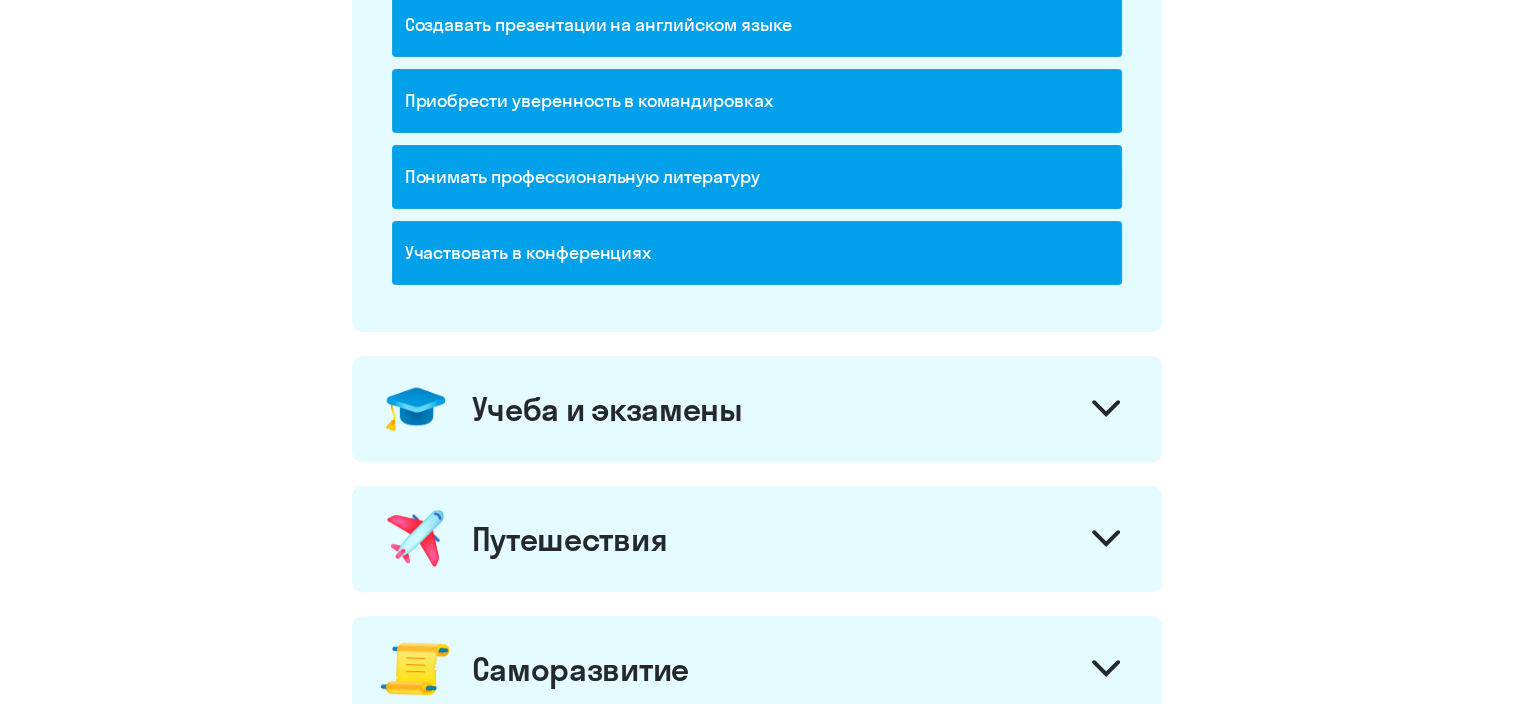 scroll, scrollTop: 600, scrollLeft: 0, axis: vertical 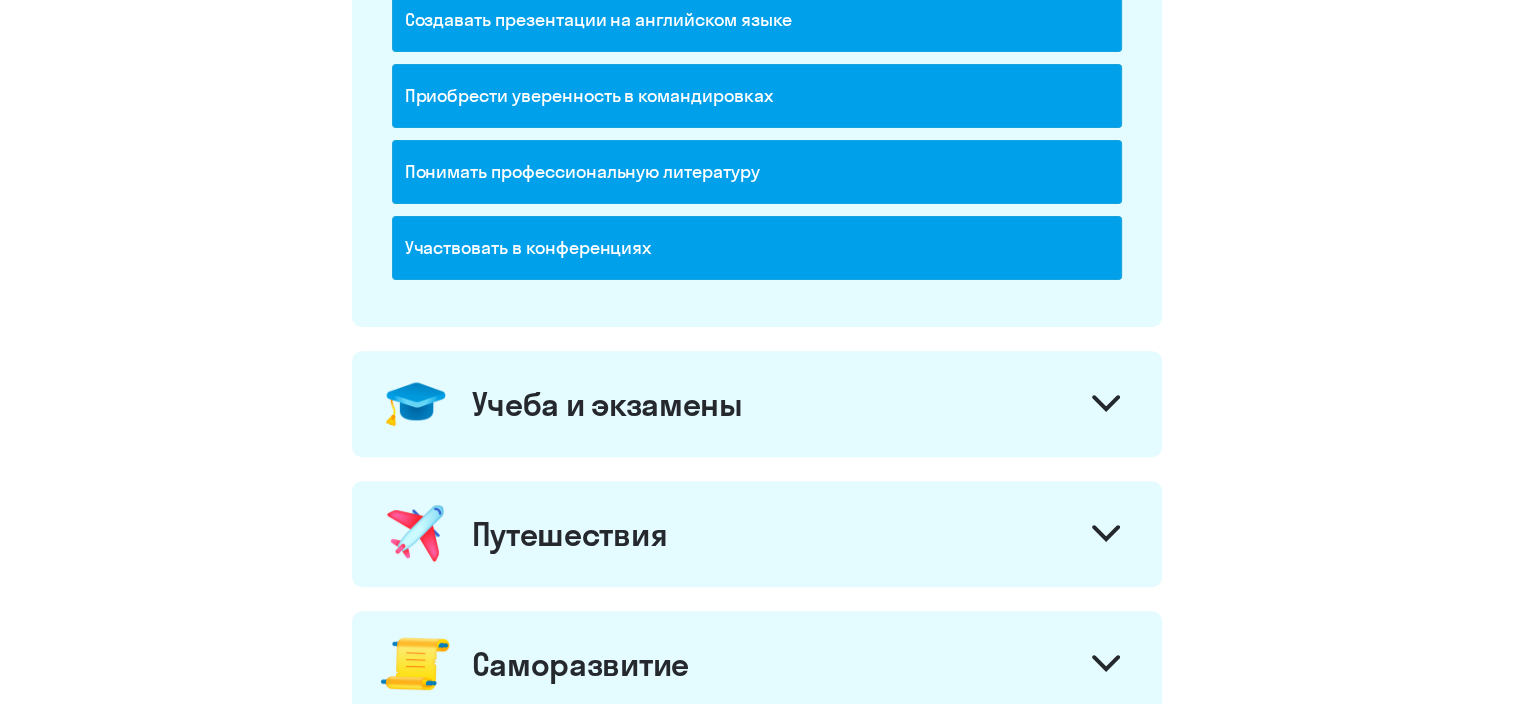 click on "Учеба и экзамены" 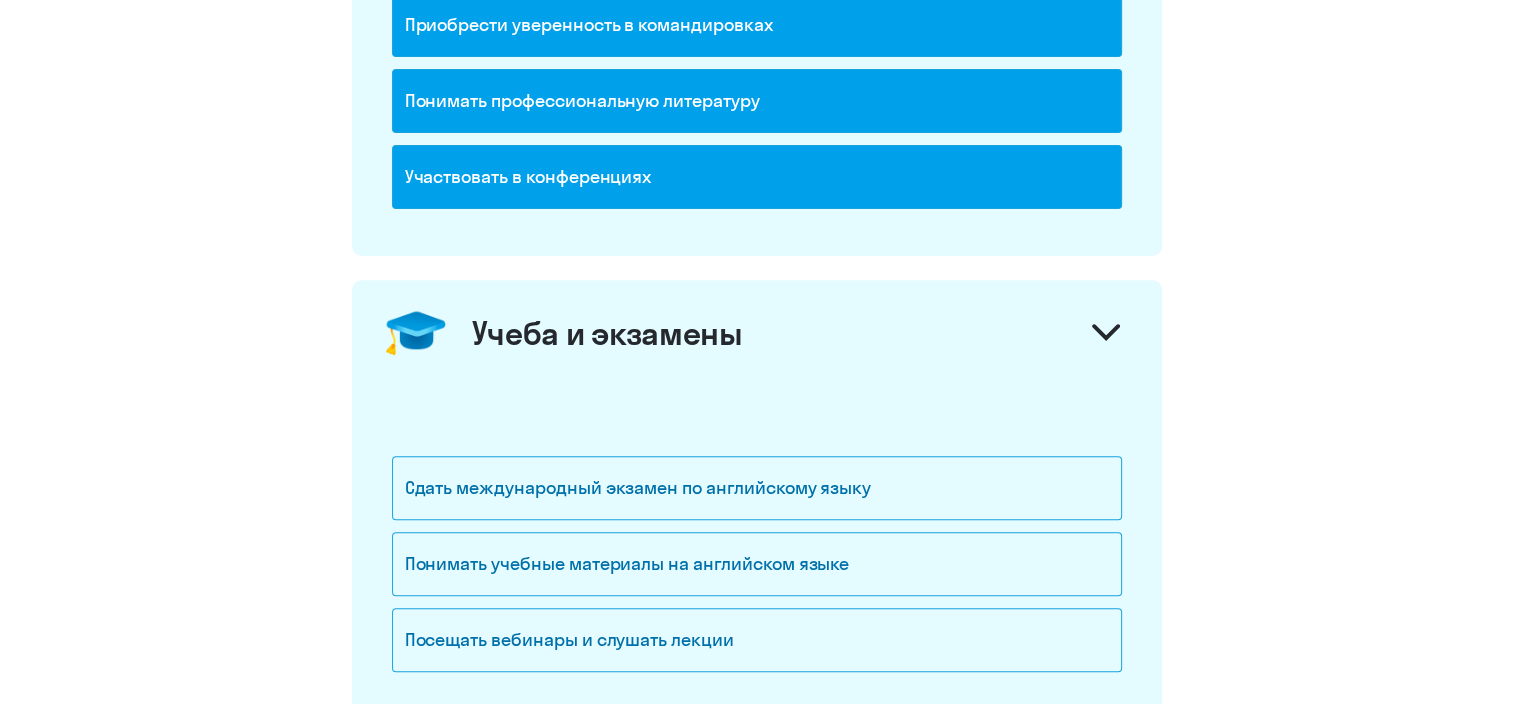 scroll, scrollTop: 800, scrollLeft: 0, axis: vertical 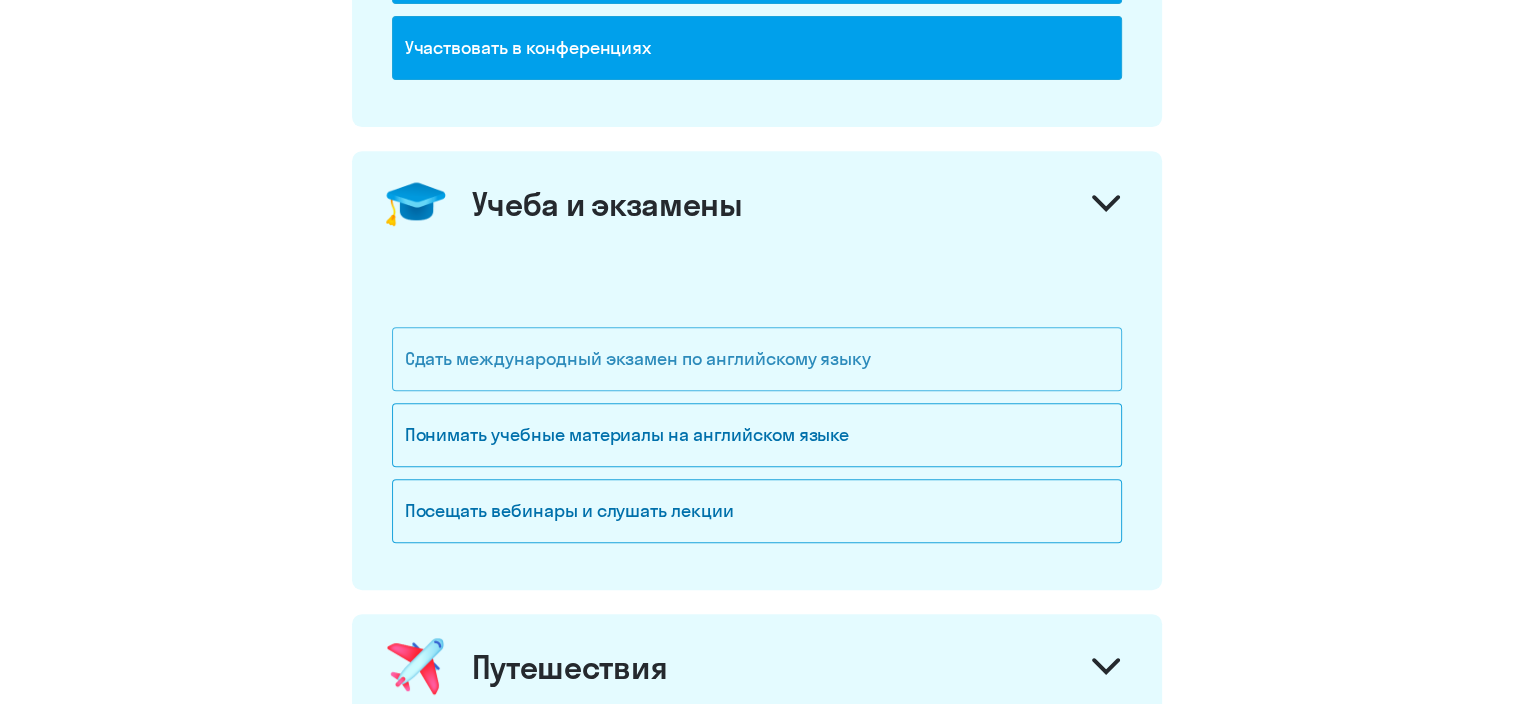 click on "Сдать международный экзамен по английскому языку" 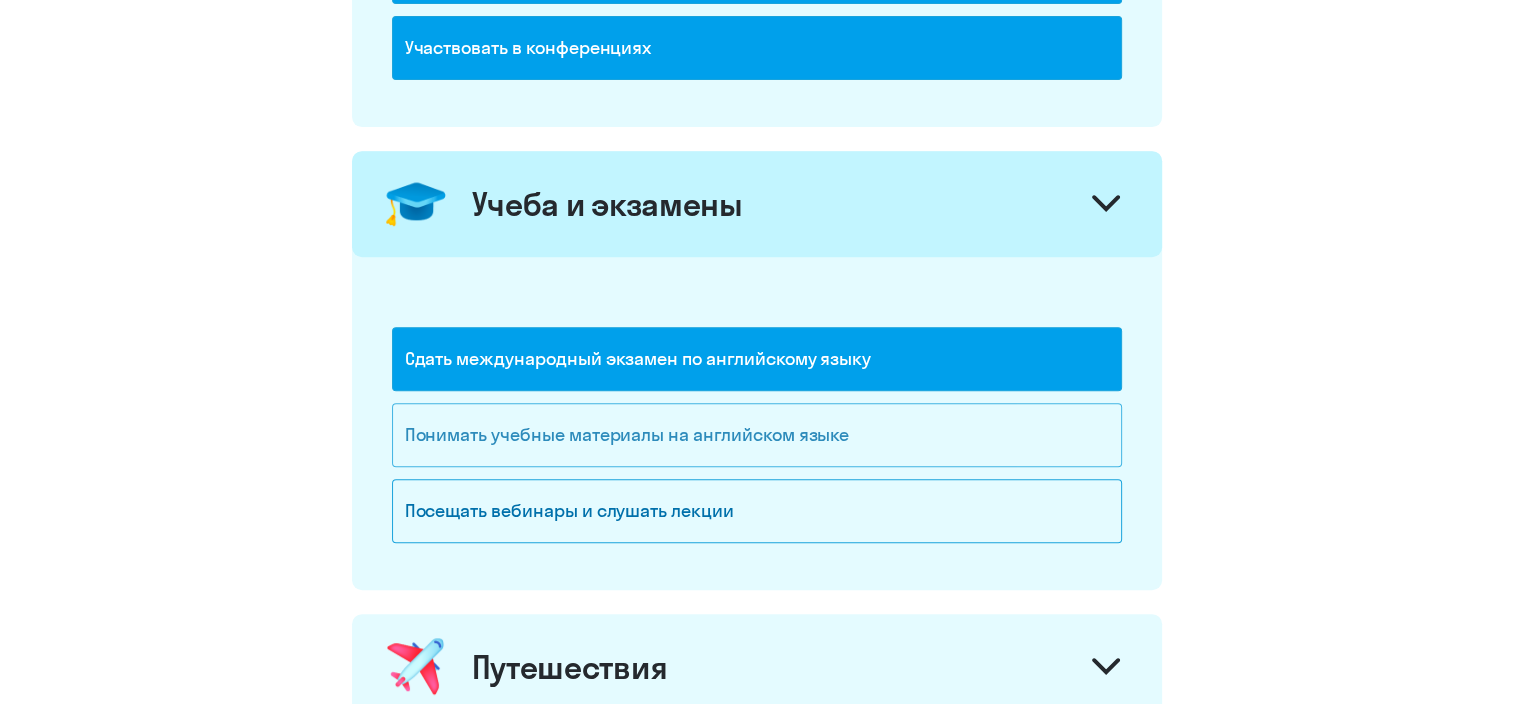 click on "Понимать учебные материалы на английском языке" 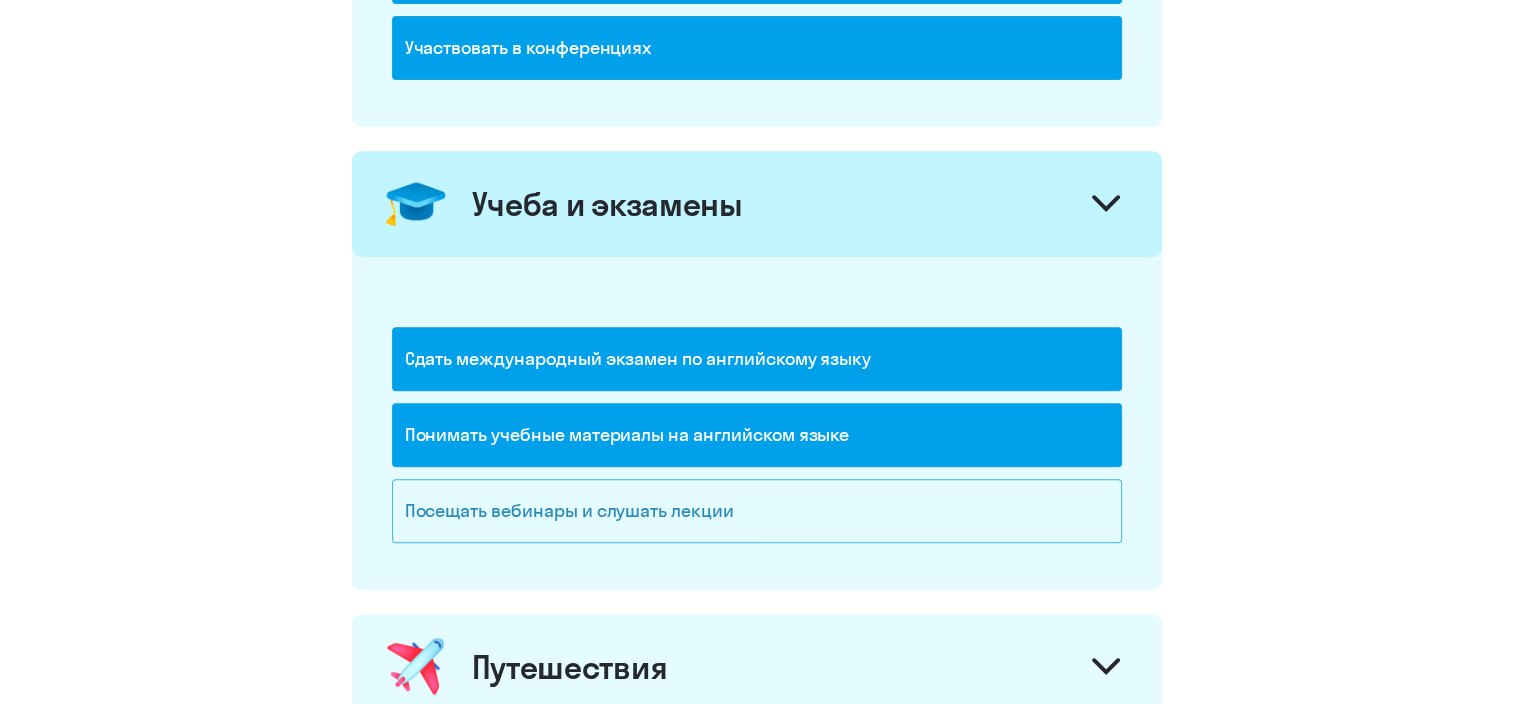 click on "Посещать вебинары и слушать лекции" 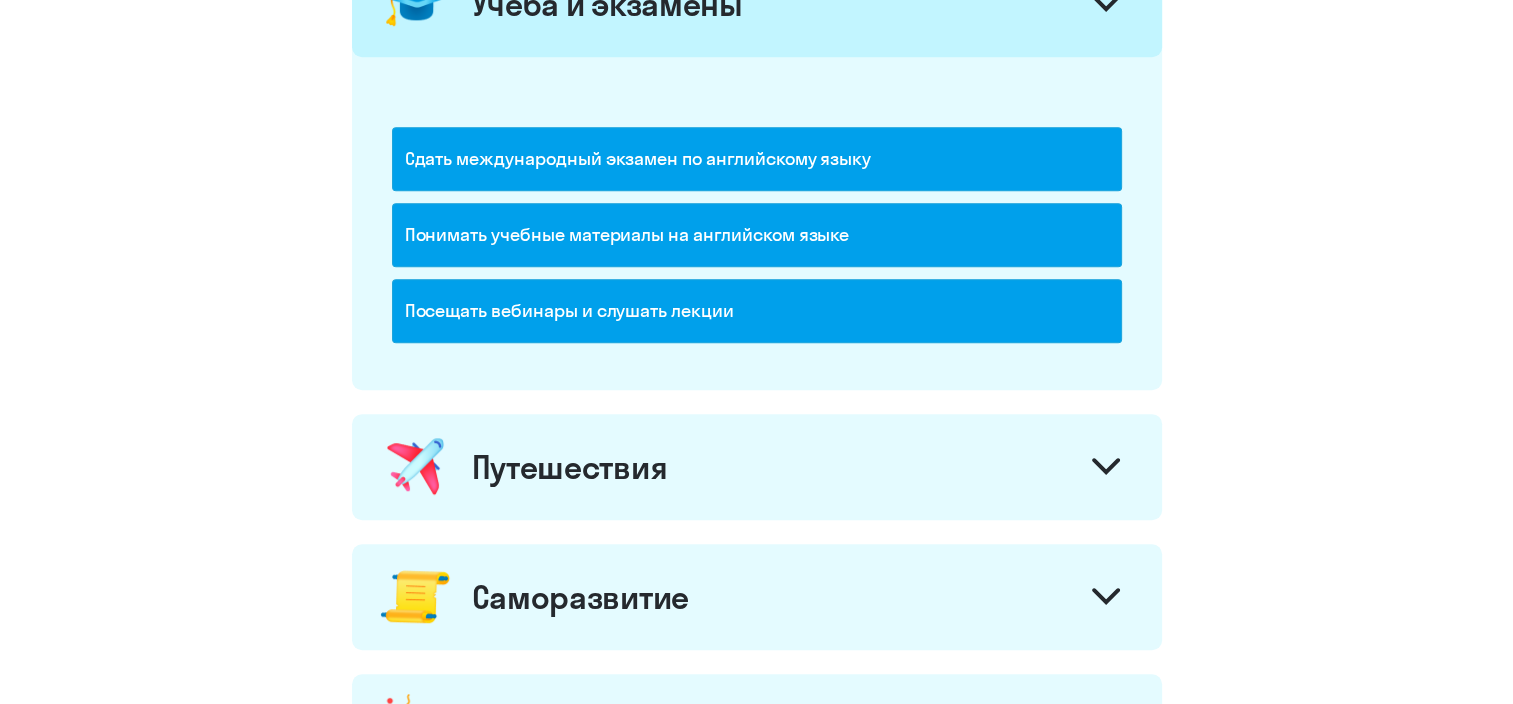 click on "Путешествия" 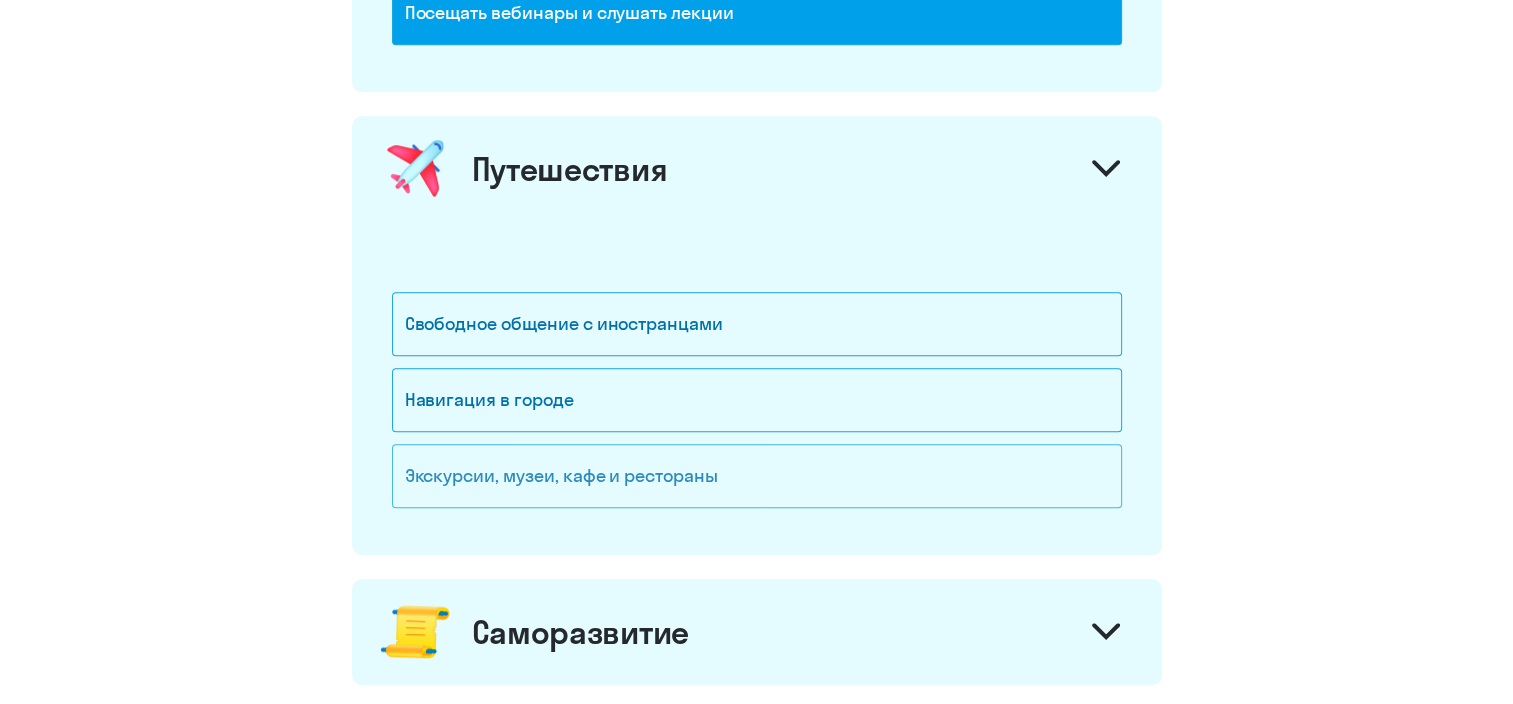 scroll, scrollTop: 1300, scrollLeft: 0, axis: vertical 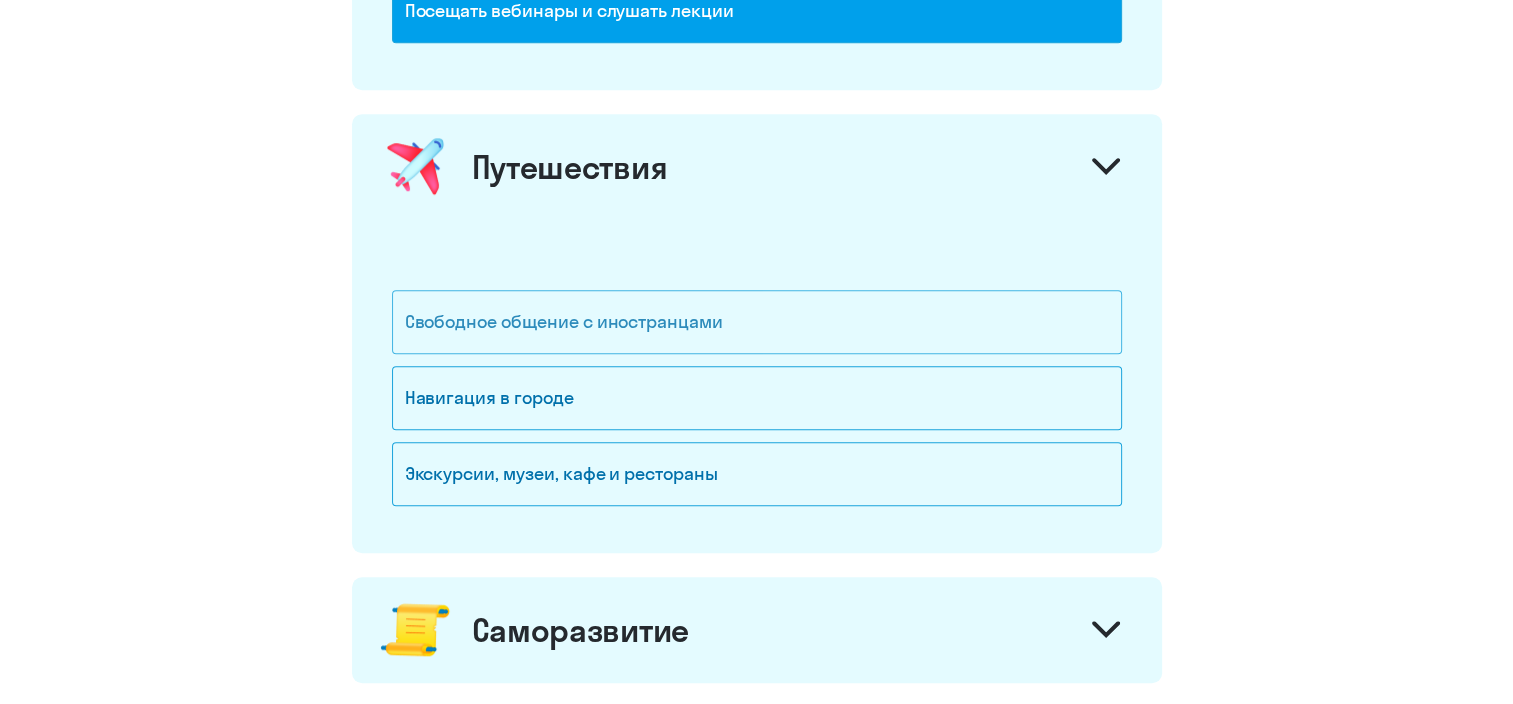 click on "Свободное общение с иностранцами" 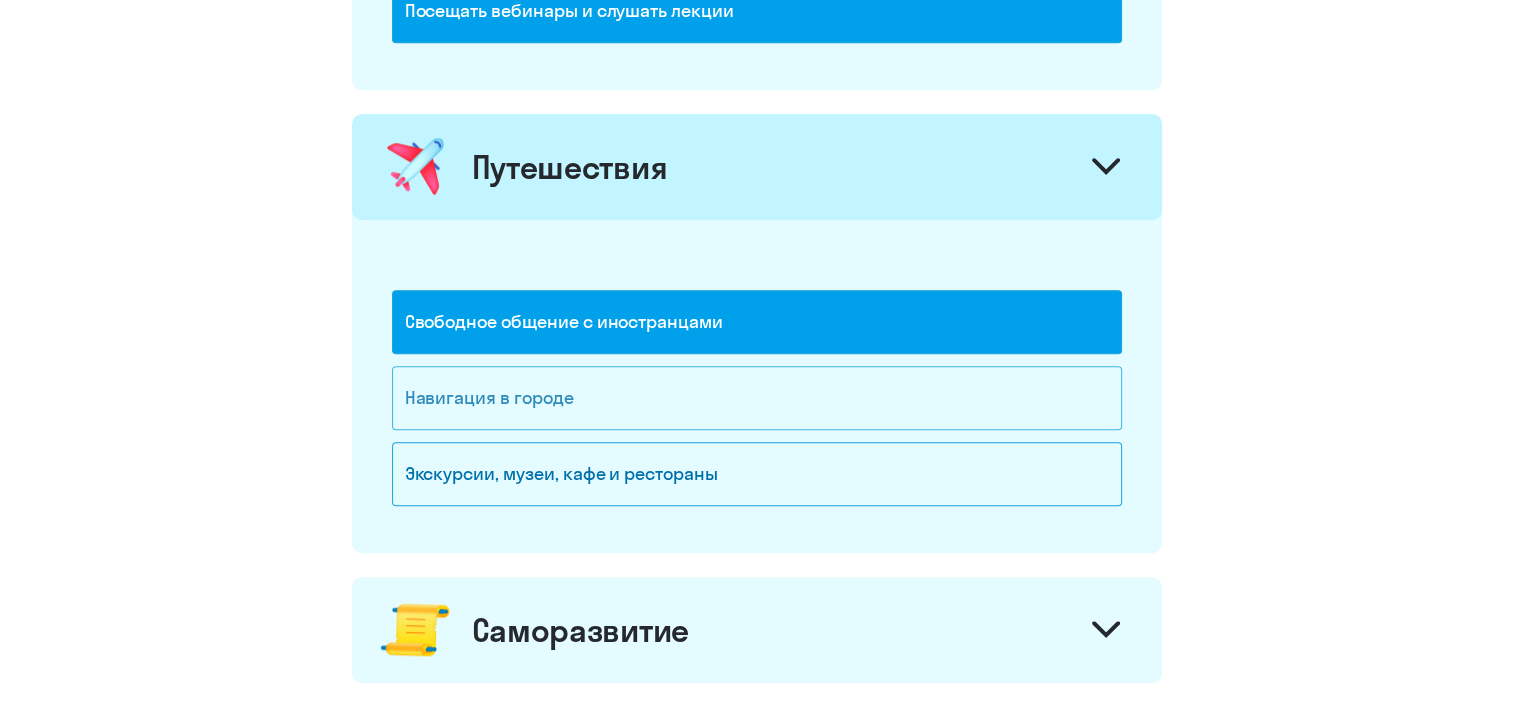 click on "Навигация в городе" 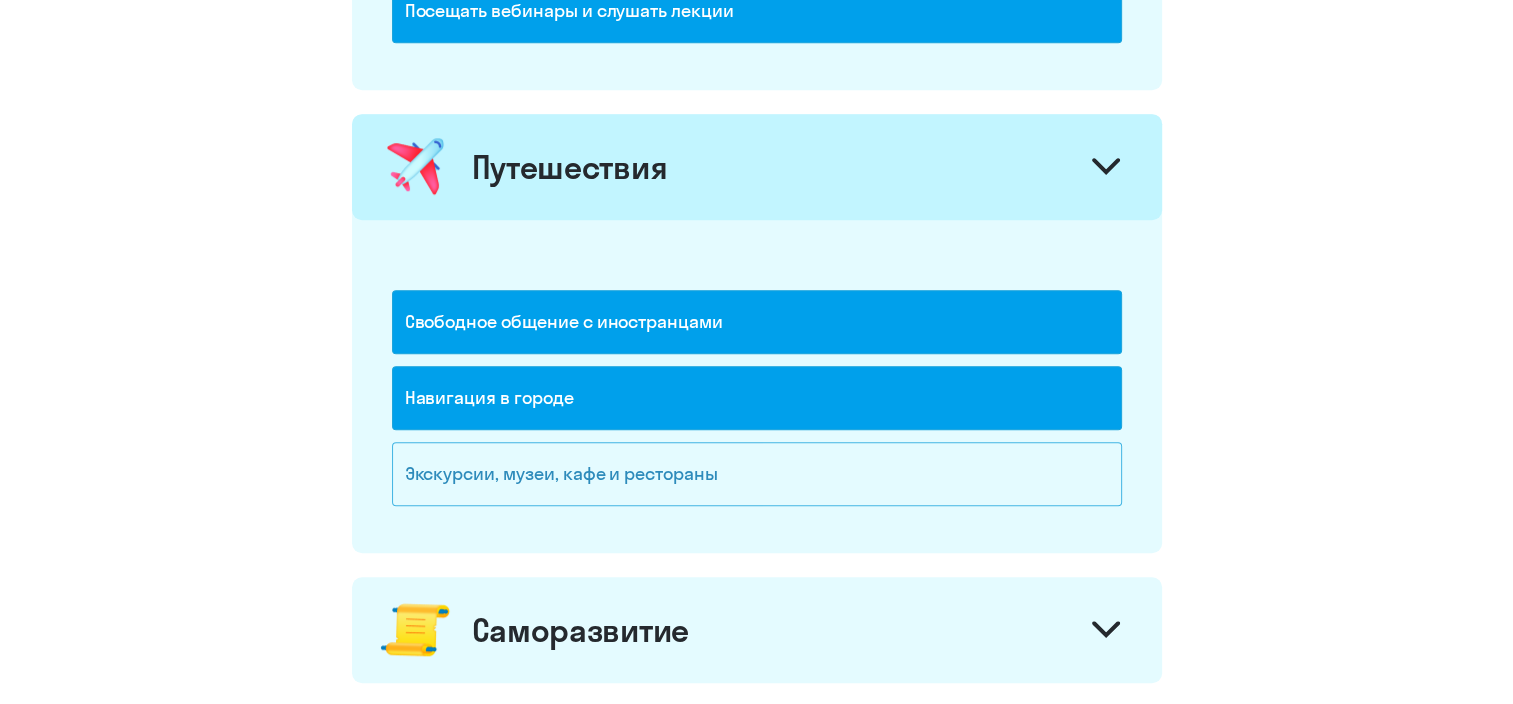 click on "Экскурсии, музеи, кафе и рестораны" 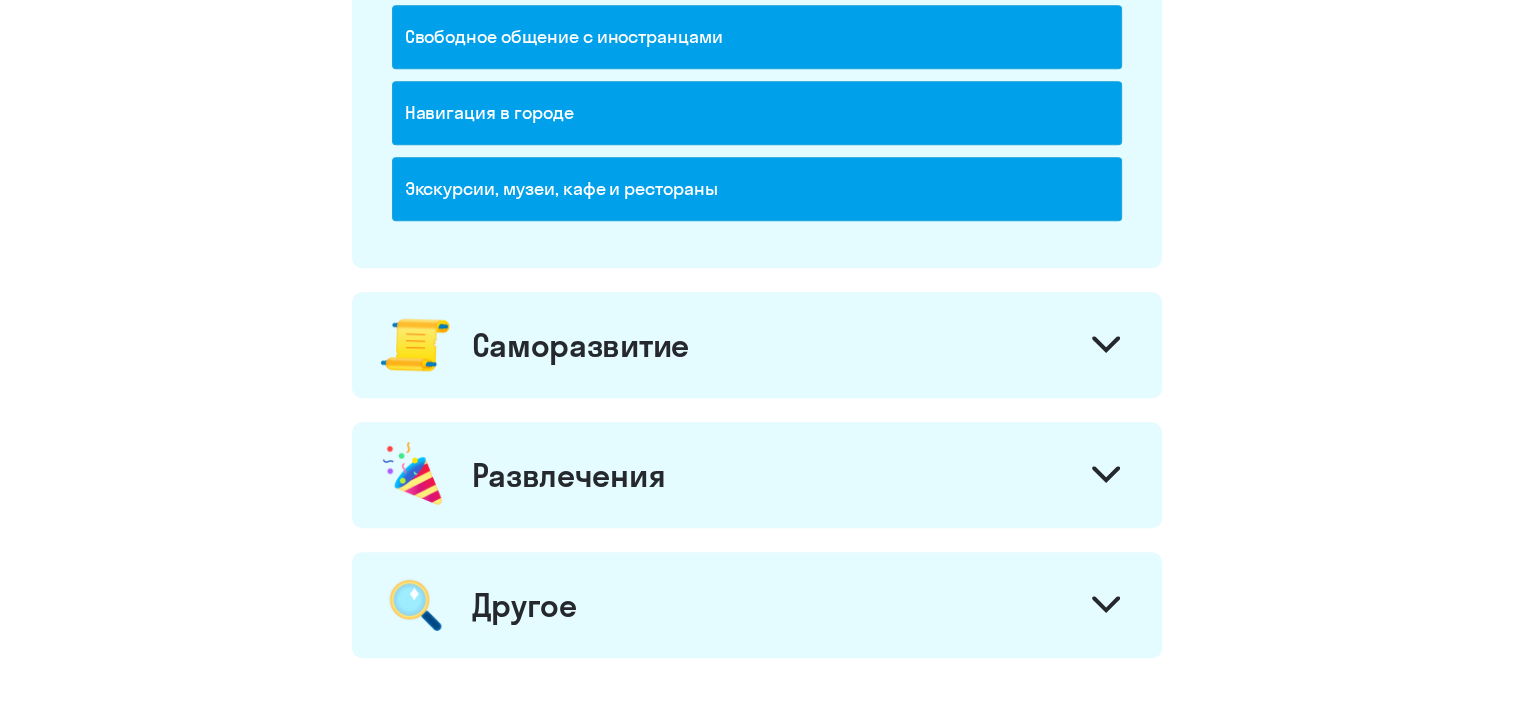 scroll, scrollTop: 1600, scrollLeft: 0, axis: vertical 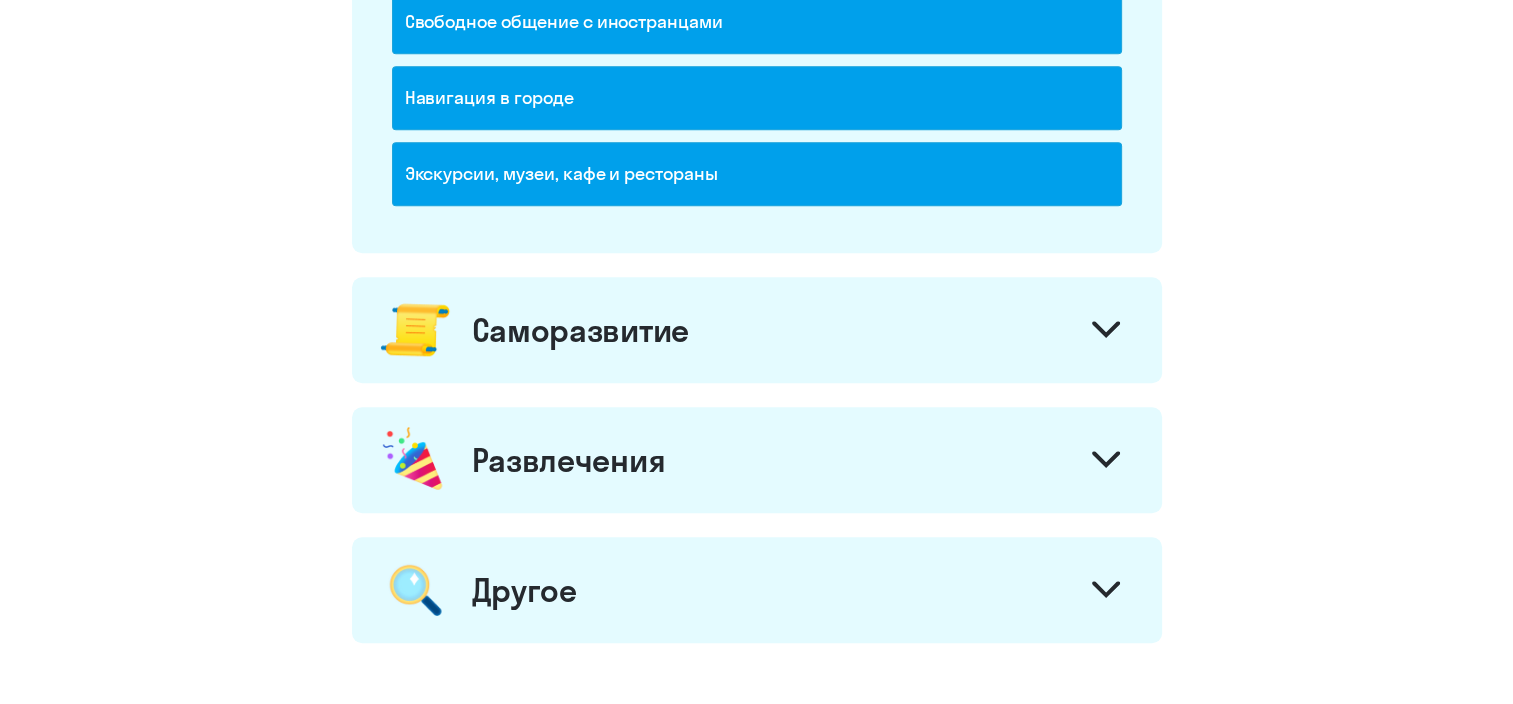 click on "Саморазвитие" 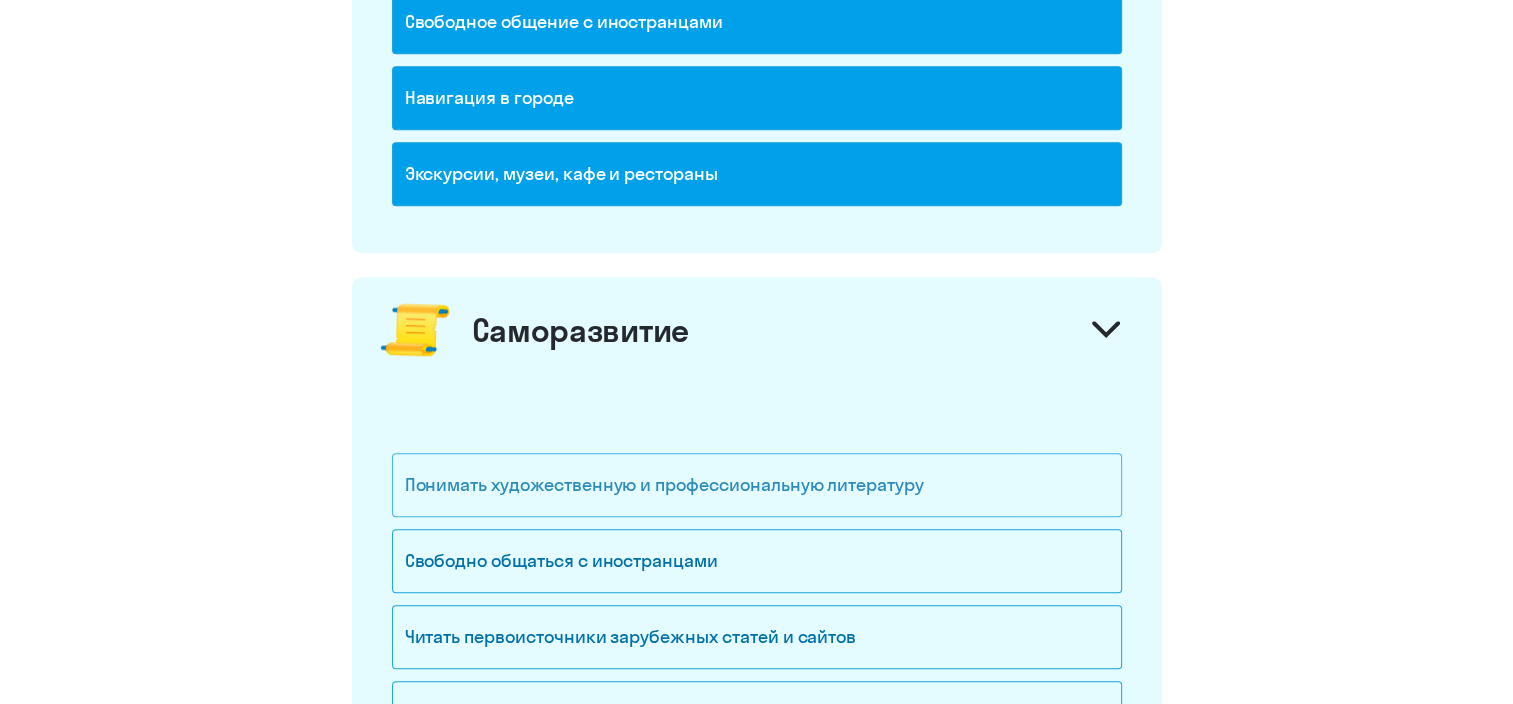 scroll, scrollTop: 1800, scrollLeft: 0, axis: vertical 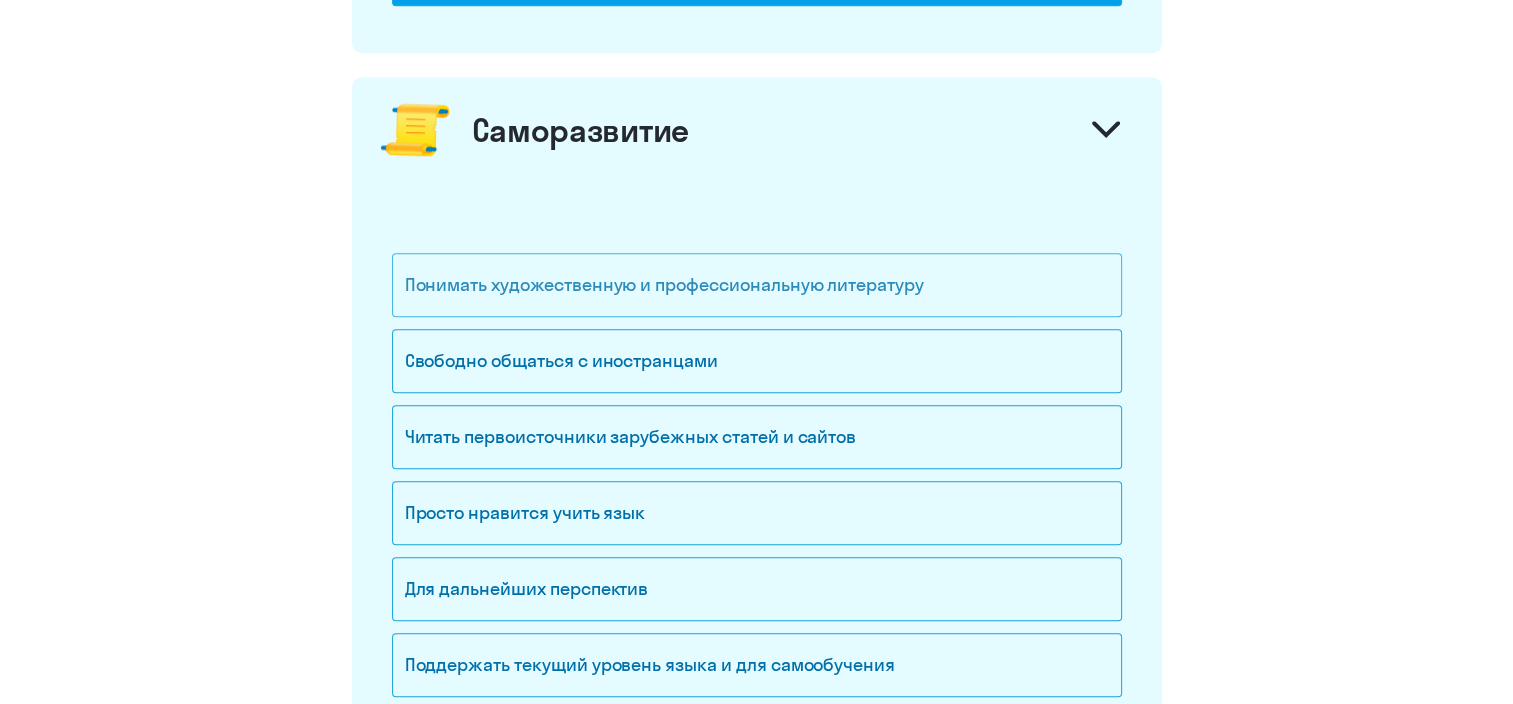 click on "Понимать художественную и профессиональную литературу" 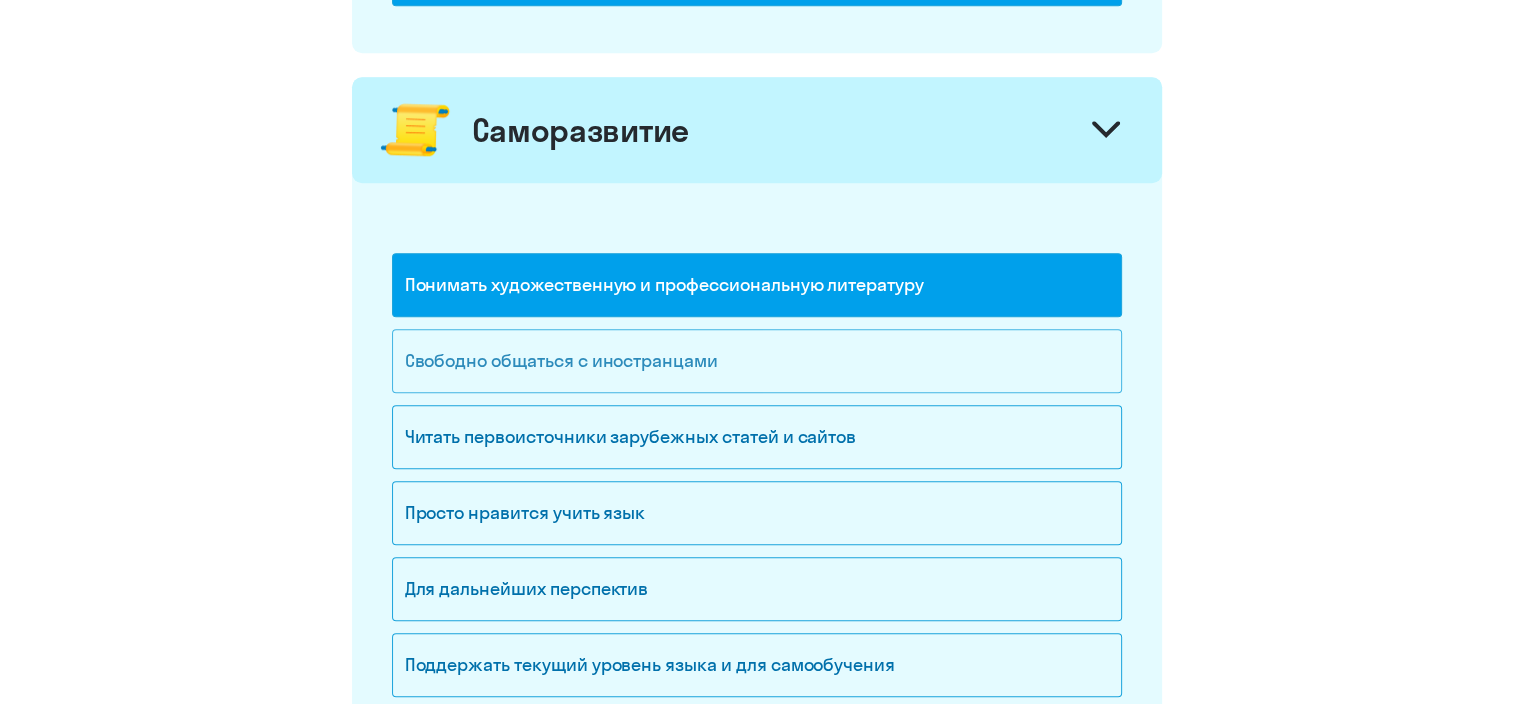 click on "Свободно общаться с иностранцами" 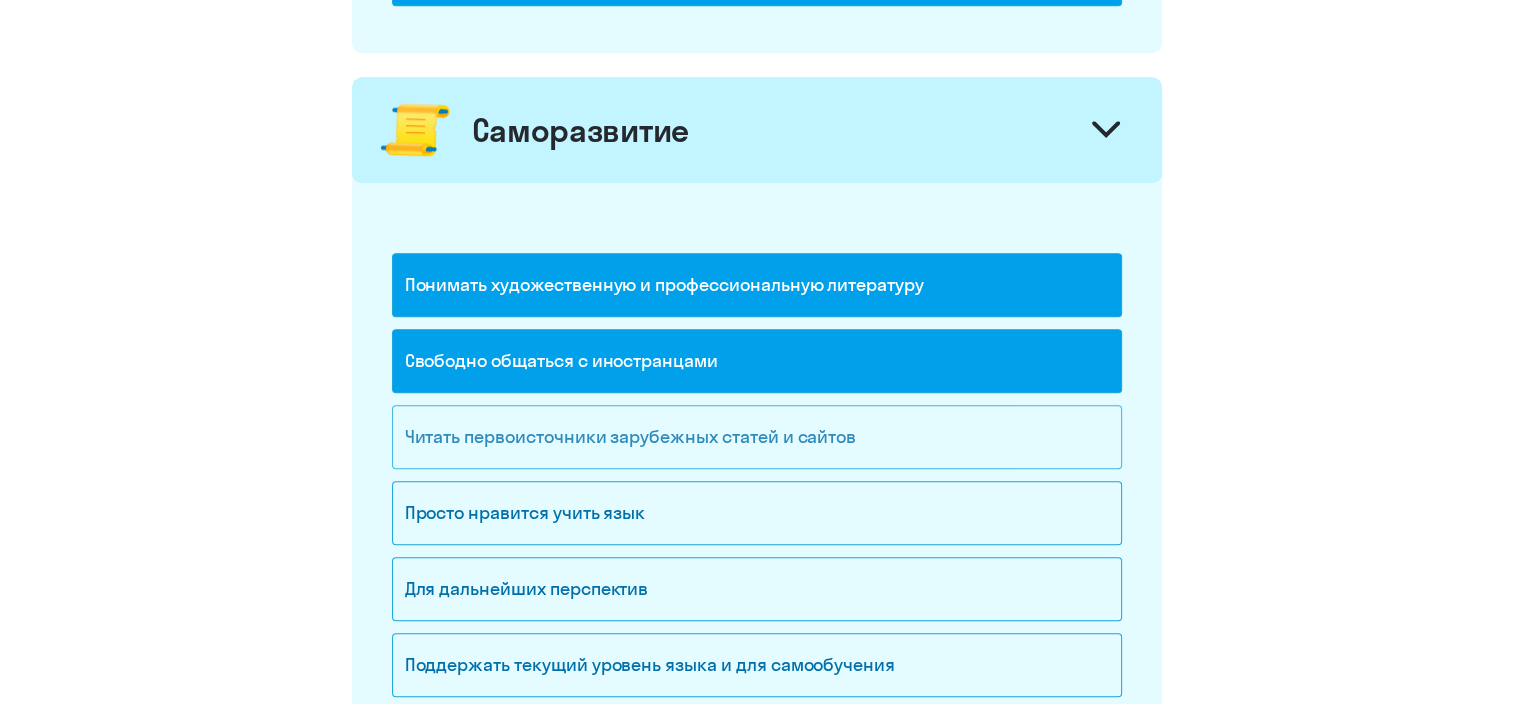 click on "Читать первоисточники зарубежных статей и сайтов" 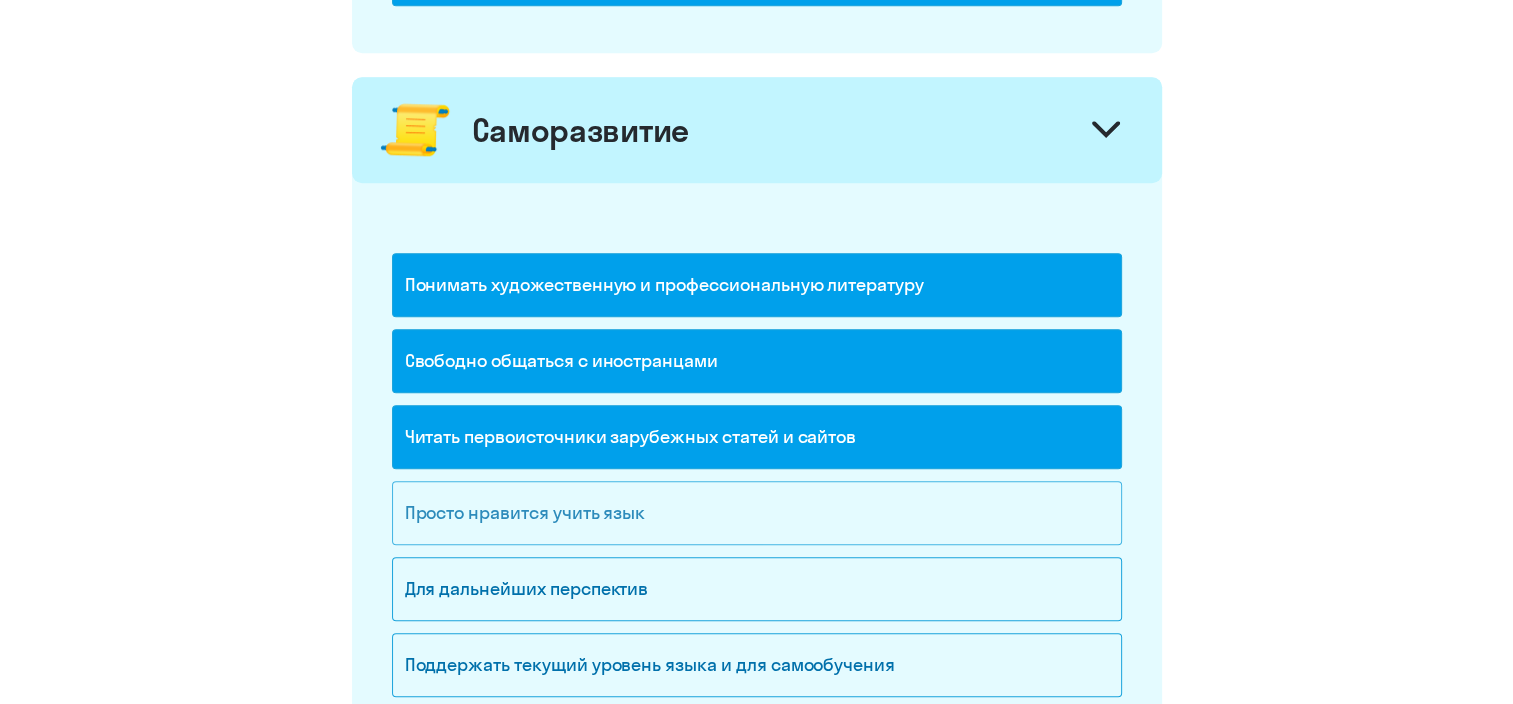 scroll, scrollTop: 1900, scrollLeft: 0, axis: vertical 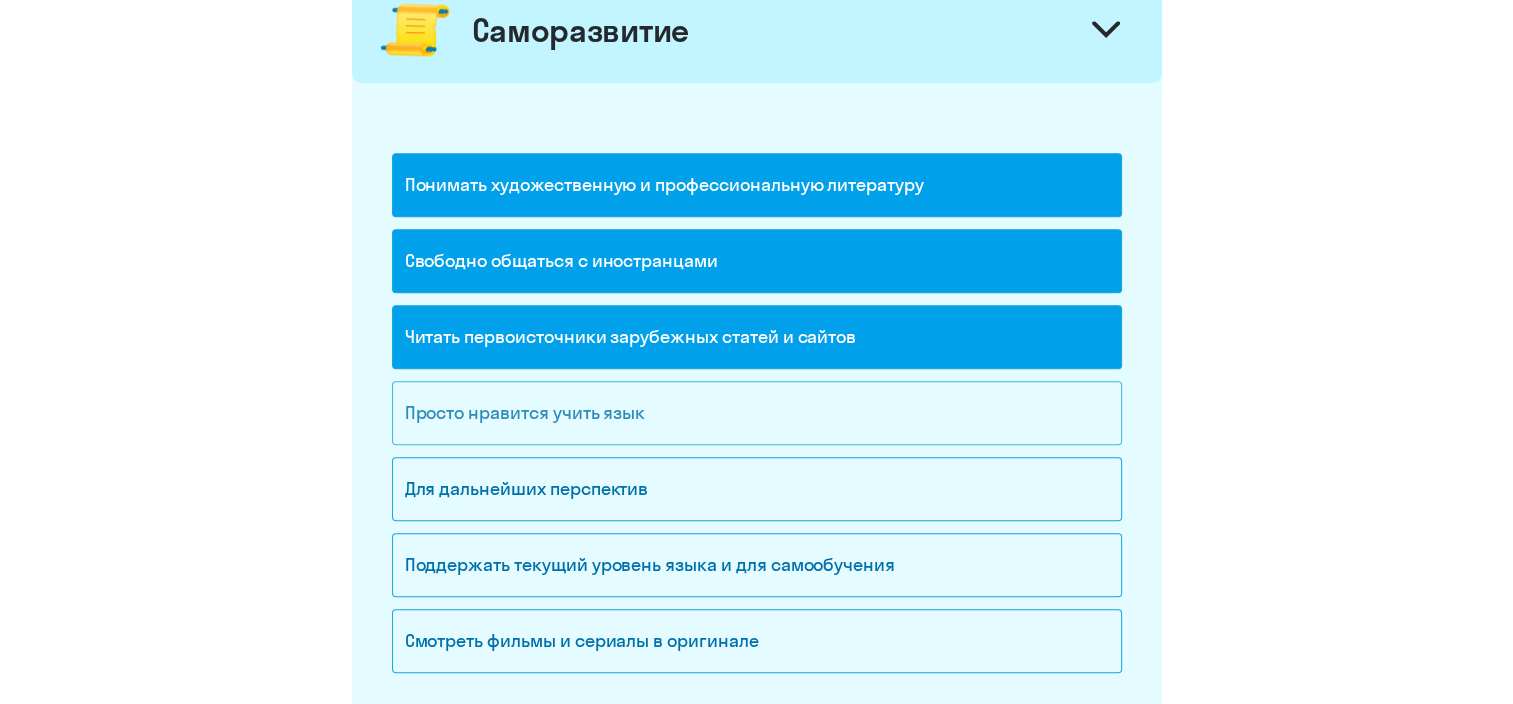 click on "Просто нравится учить язык" 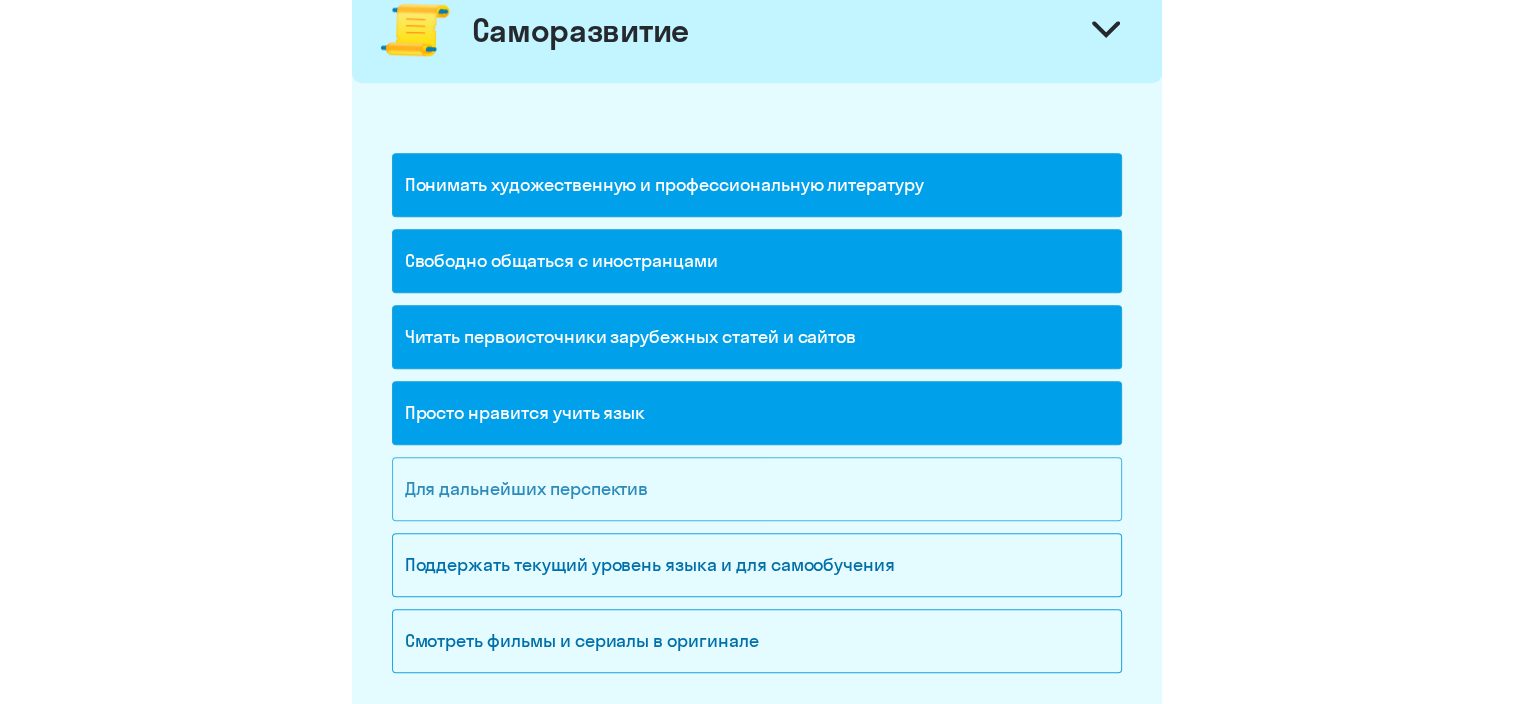 click on "Для дальнейших перспектив" 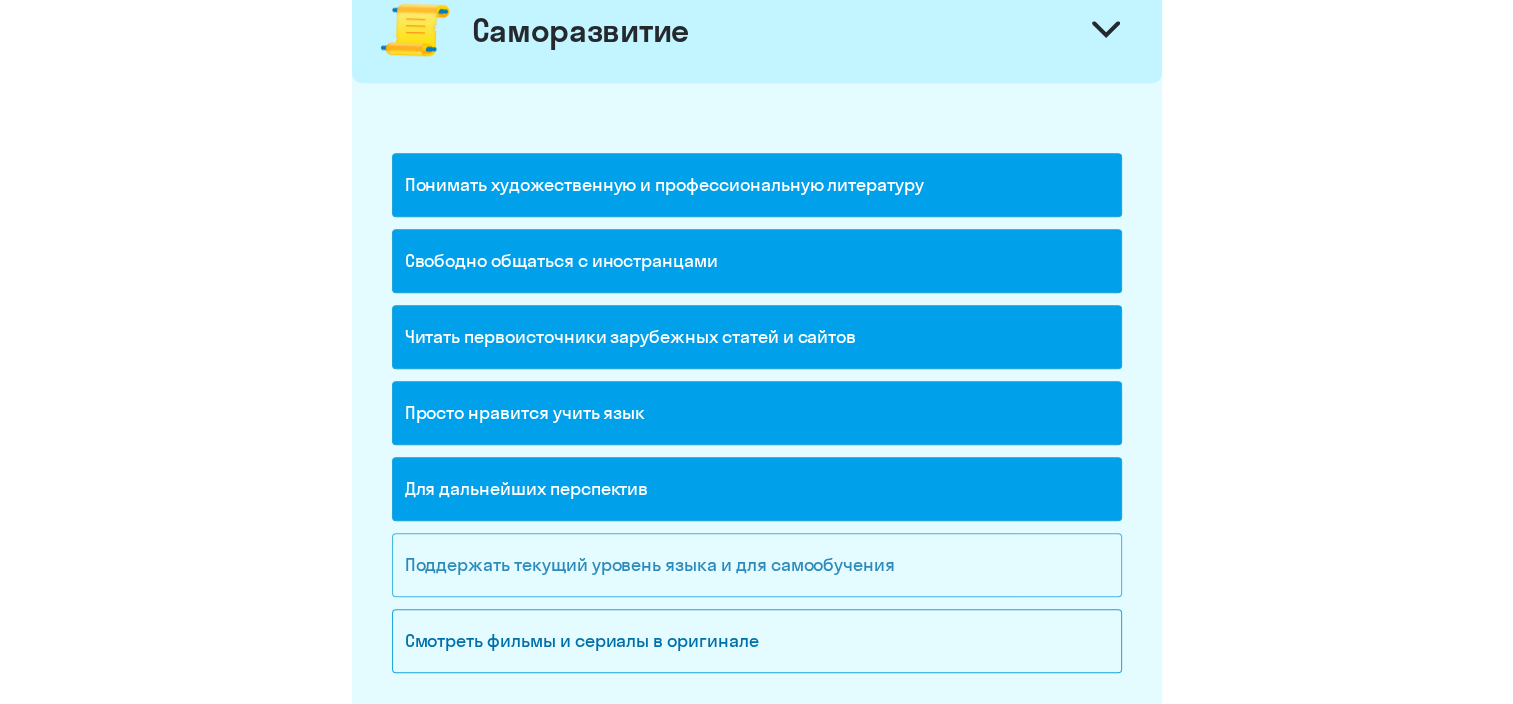 click on "Поддержать текущий уровень языка и для cамообучения" 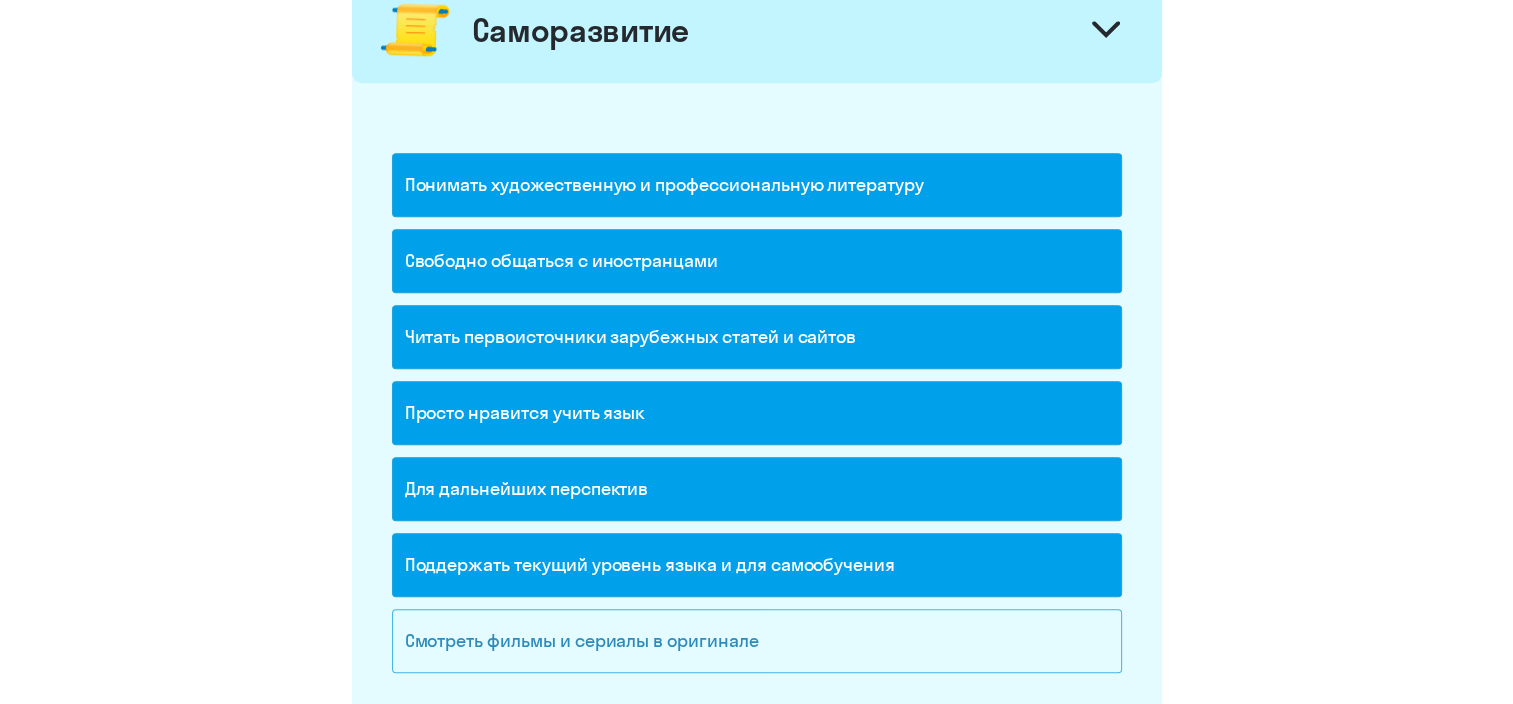 click on "Смотреть фильмы и сериалы в оригинале" 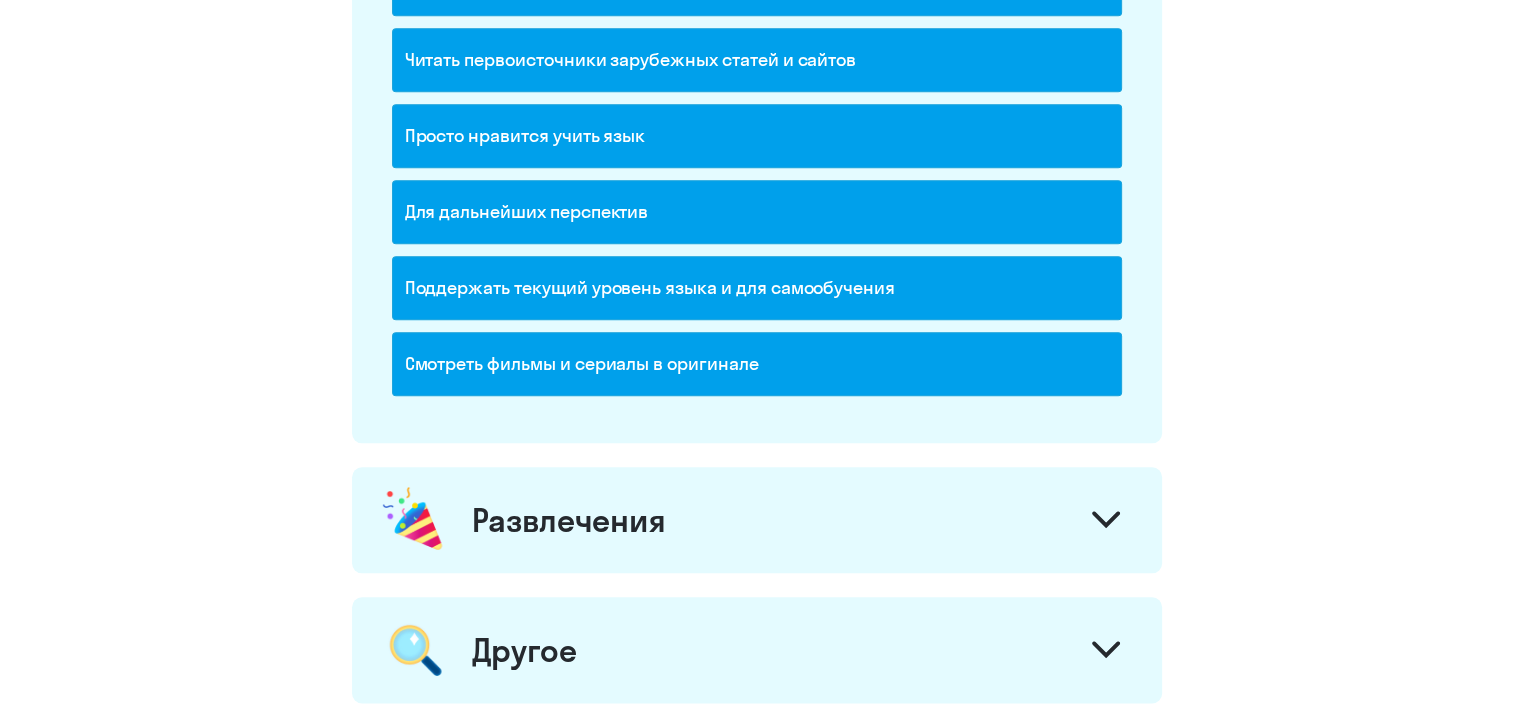 scroll, scrollTop: 2400, scrollLeft: 0, axis: vertical 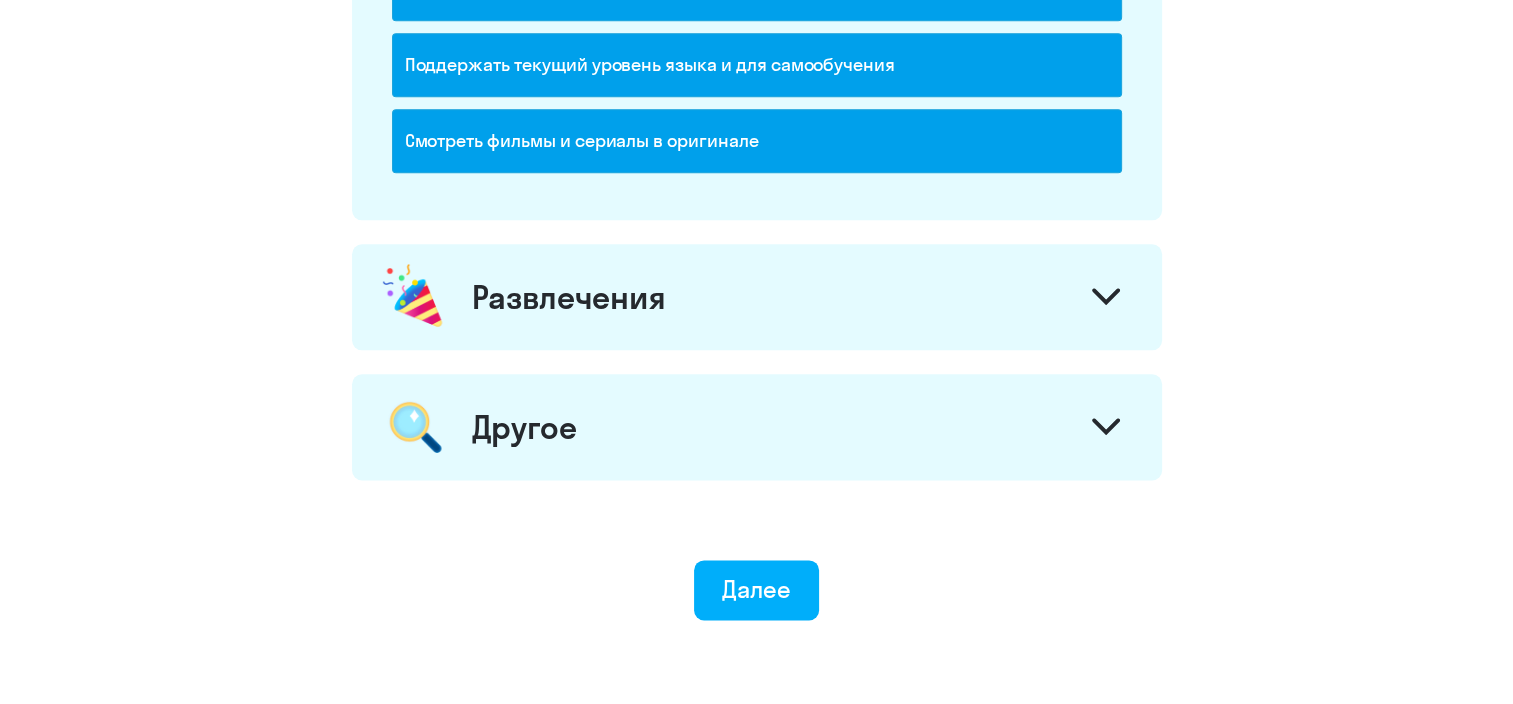 click on "Развлечения" 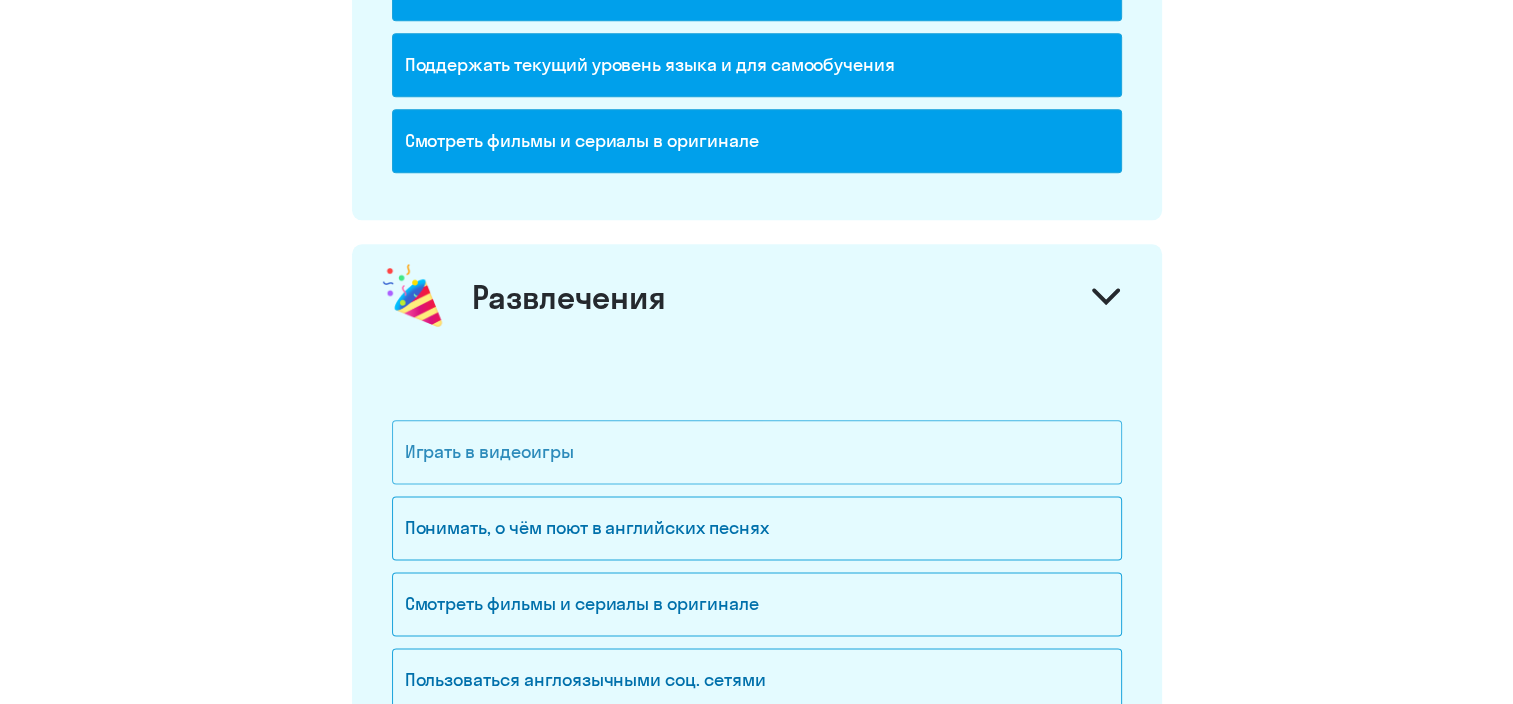 scroll, scrollTop: 2500, scrollLeft: 0, axis: vertical 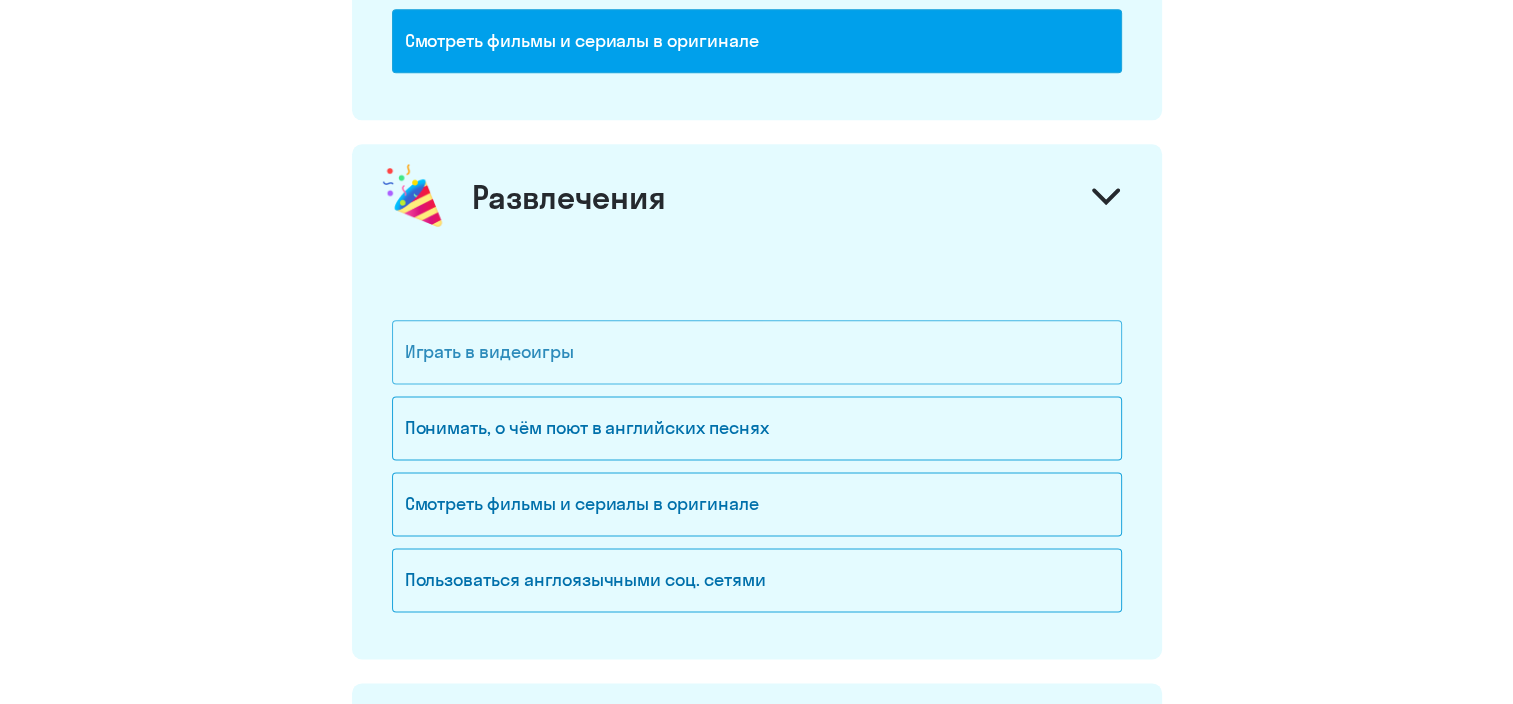 click on "Играть в видеоигры" 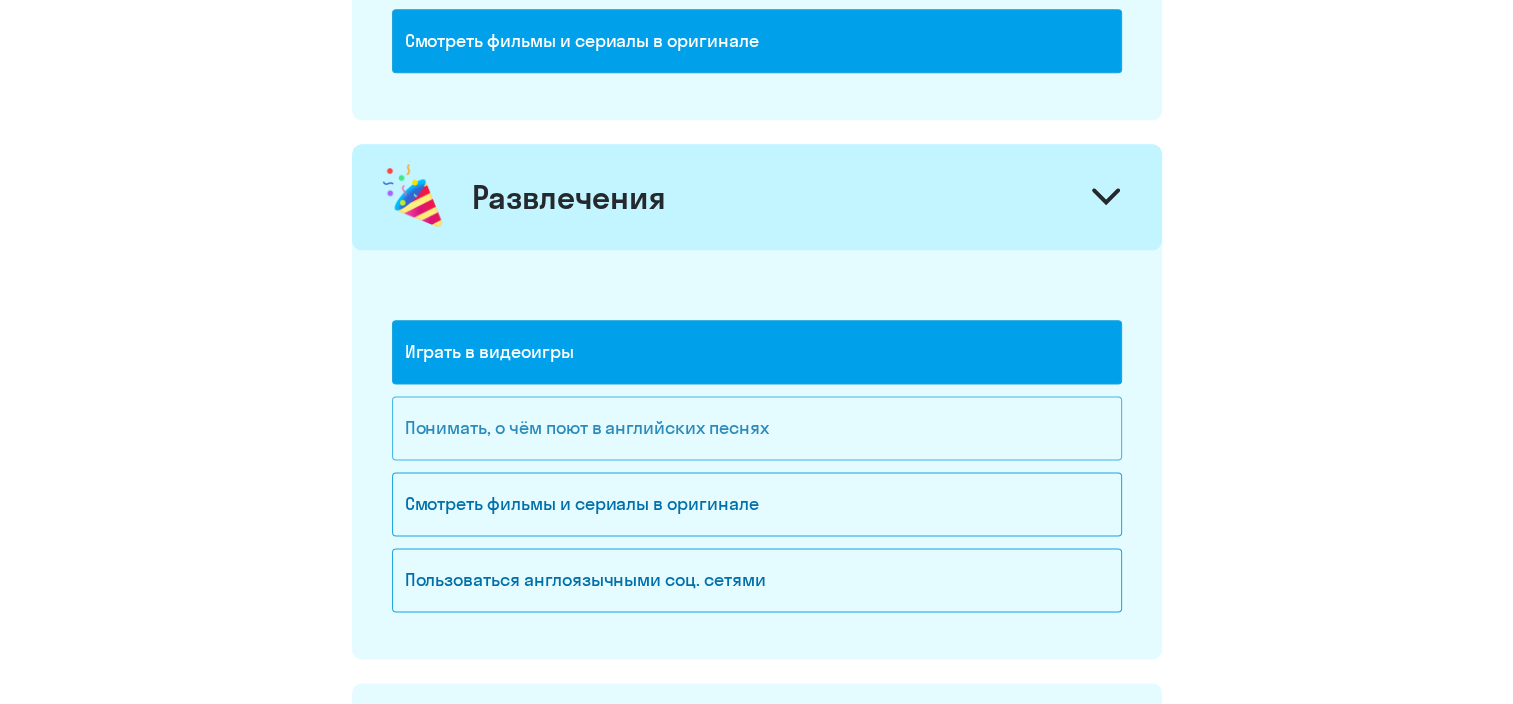 click on "Понимать, о чём поют в английских песнях" 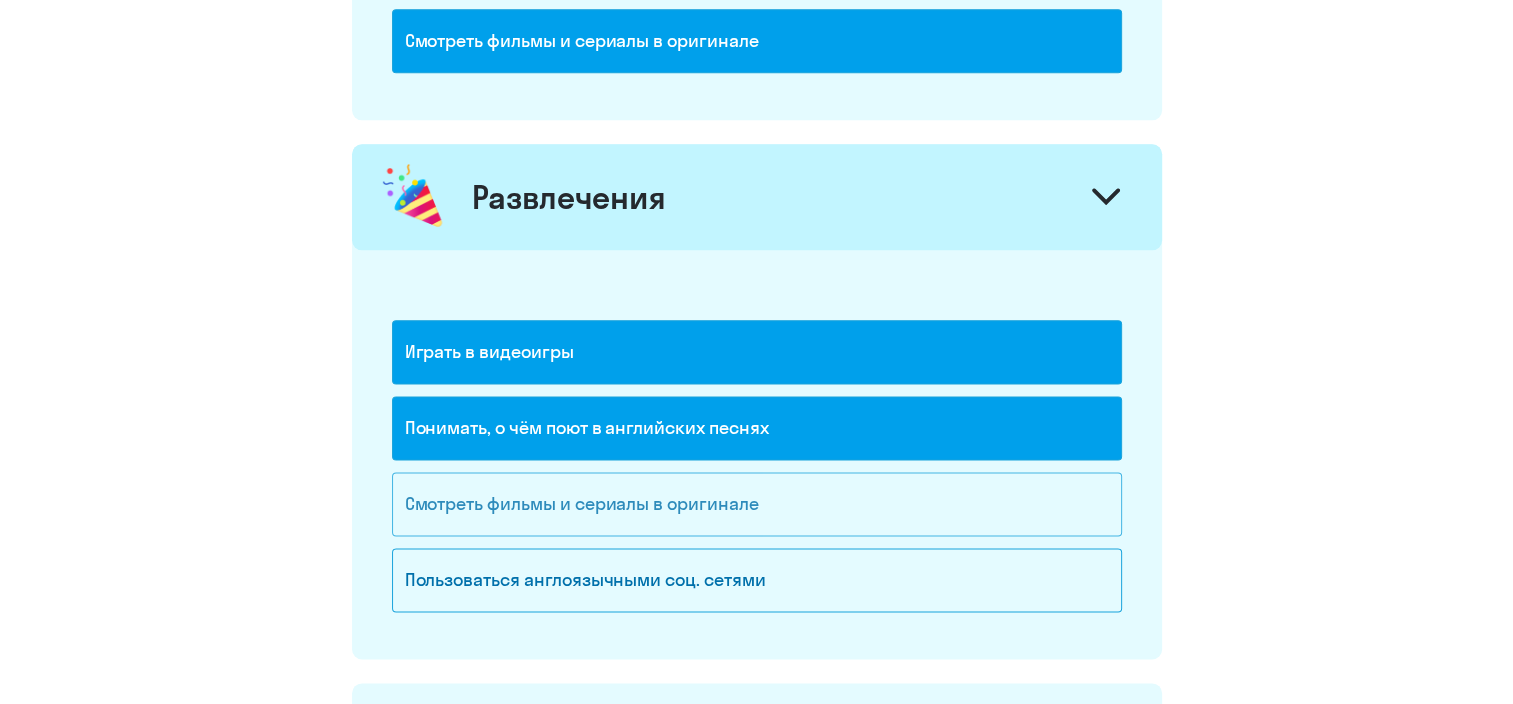 click on "Смотреть фильмы и сериалы в оригинале" 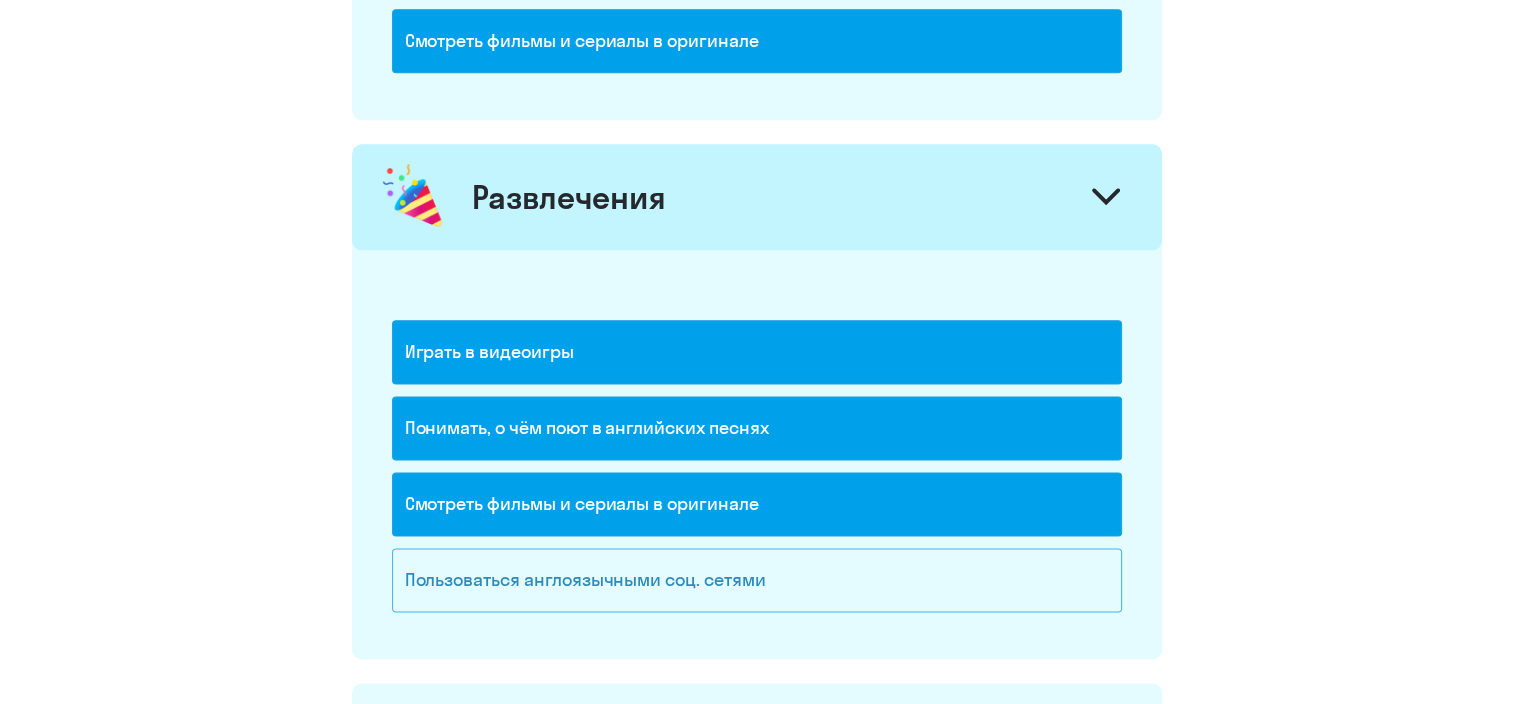 click on "Пользоваться англоязычными соц. сетями" 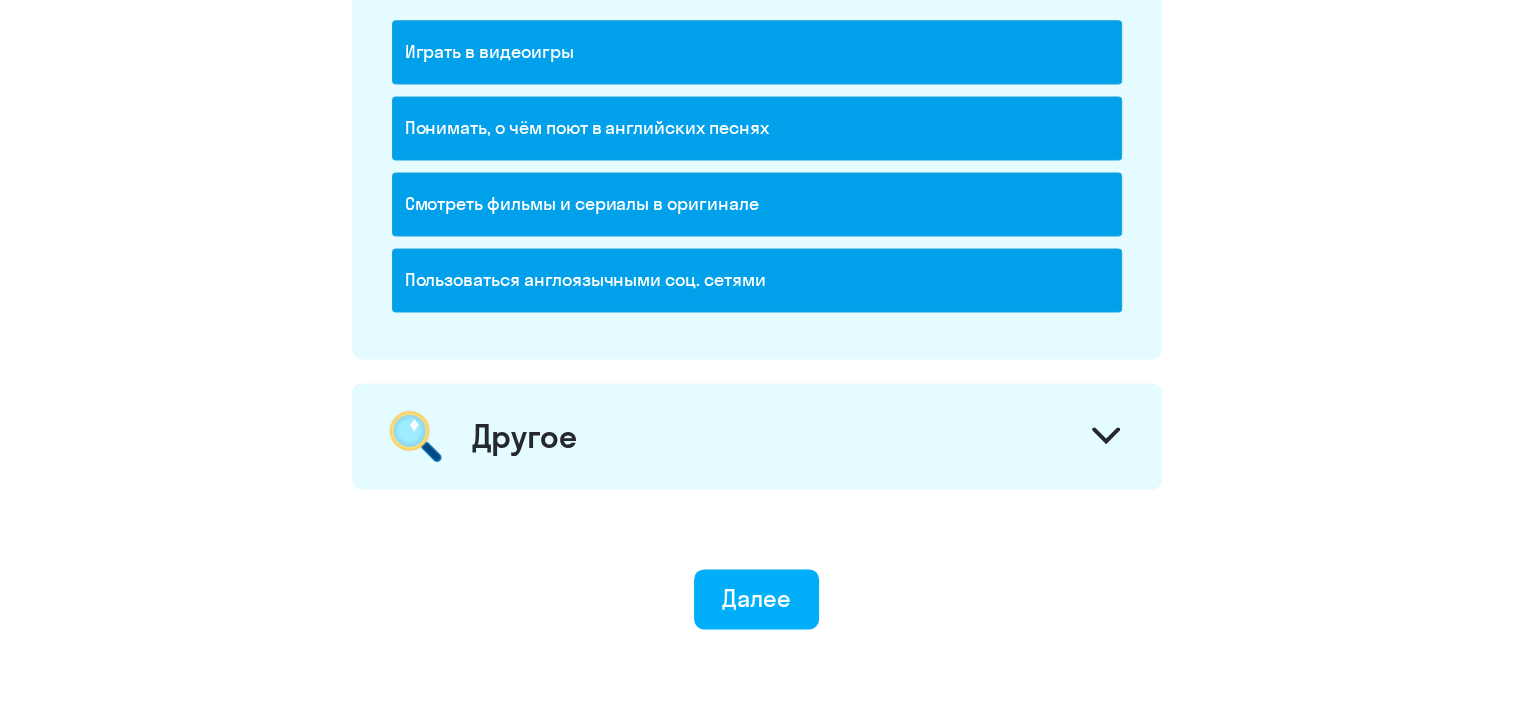 click on "Другое" 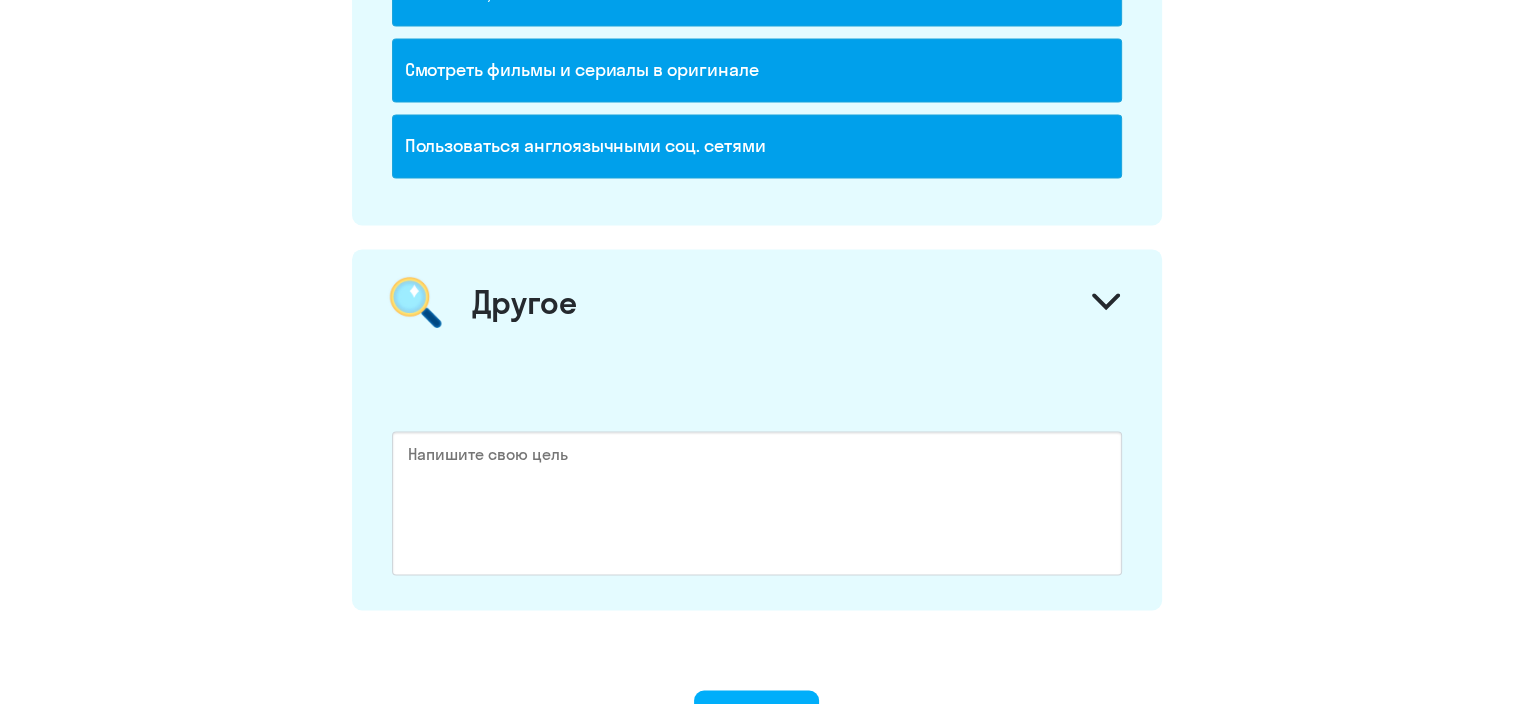 scroll, scrollTop: 3161, scrollLeft: 0, axis: vertical 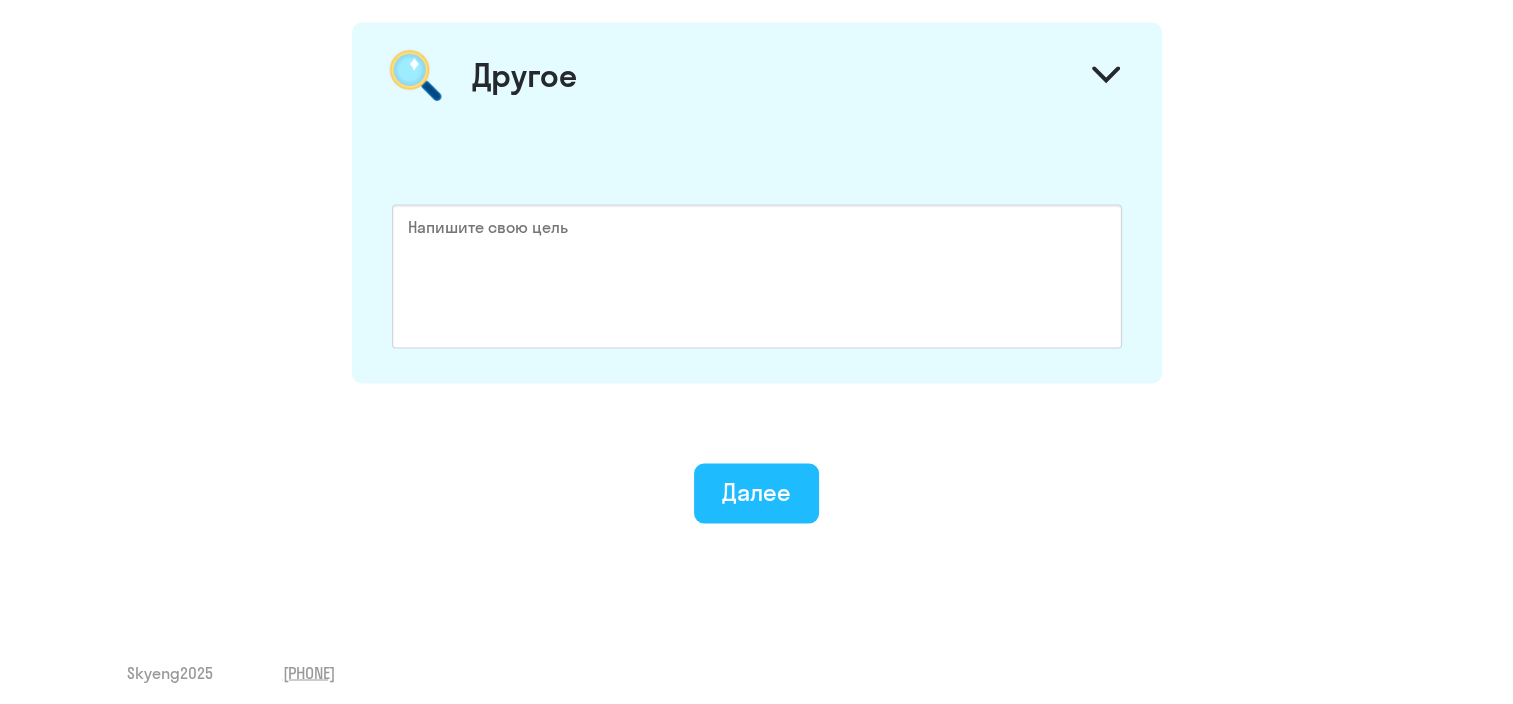 click on "Далее" 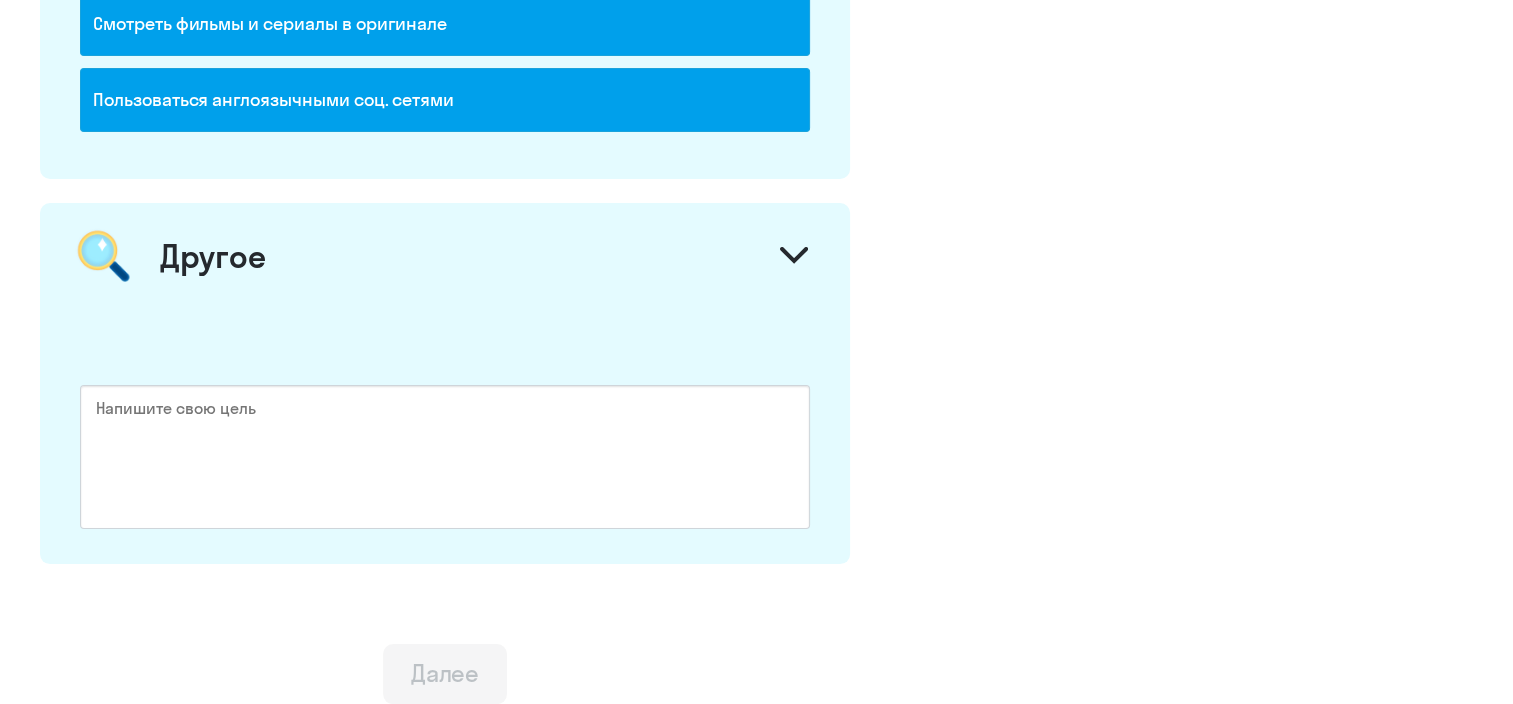 scroll, scrollTop: 0, scrollLeft: 0, axis: both 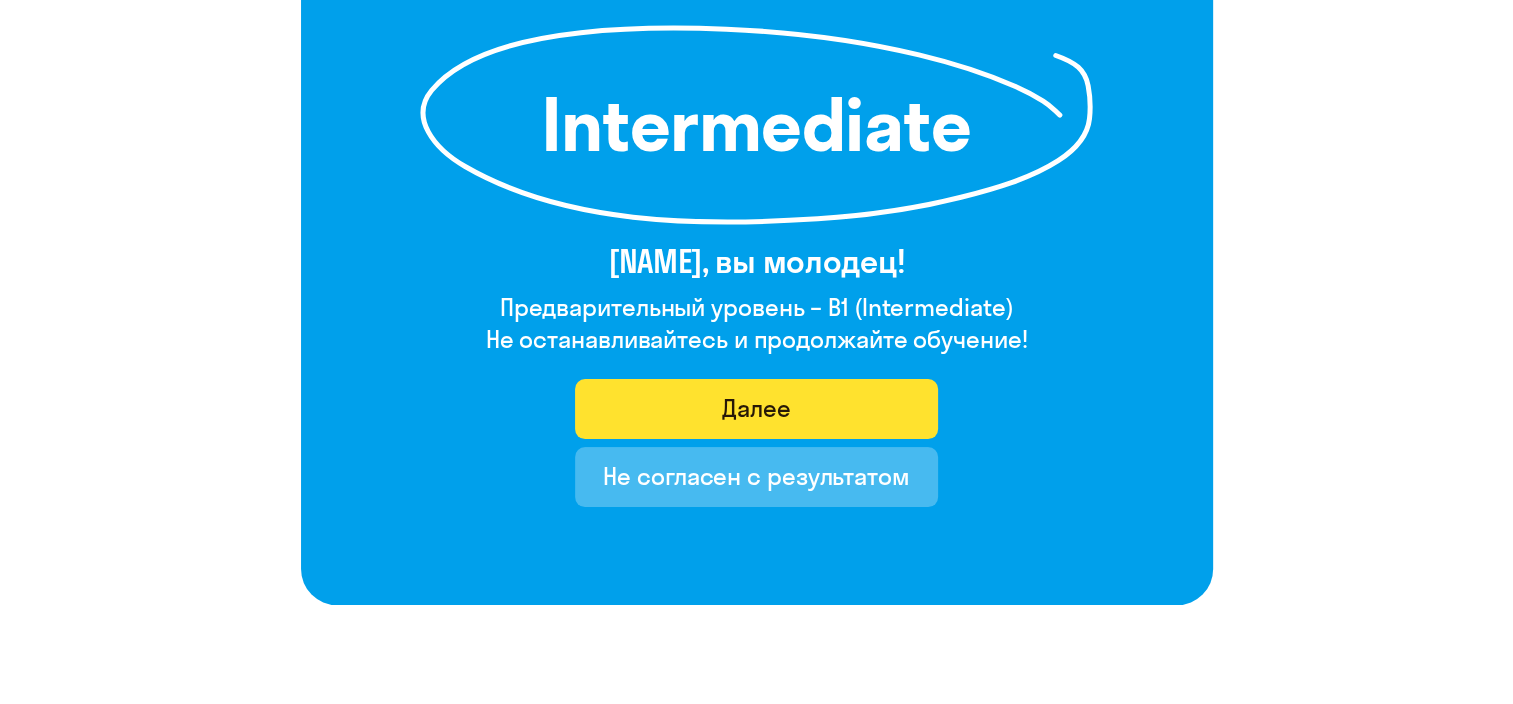 click on "Далее" 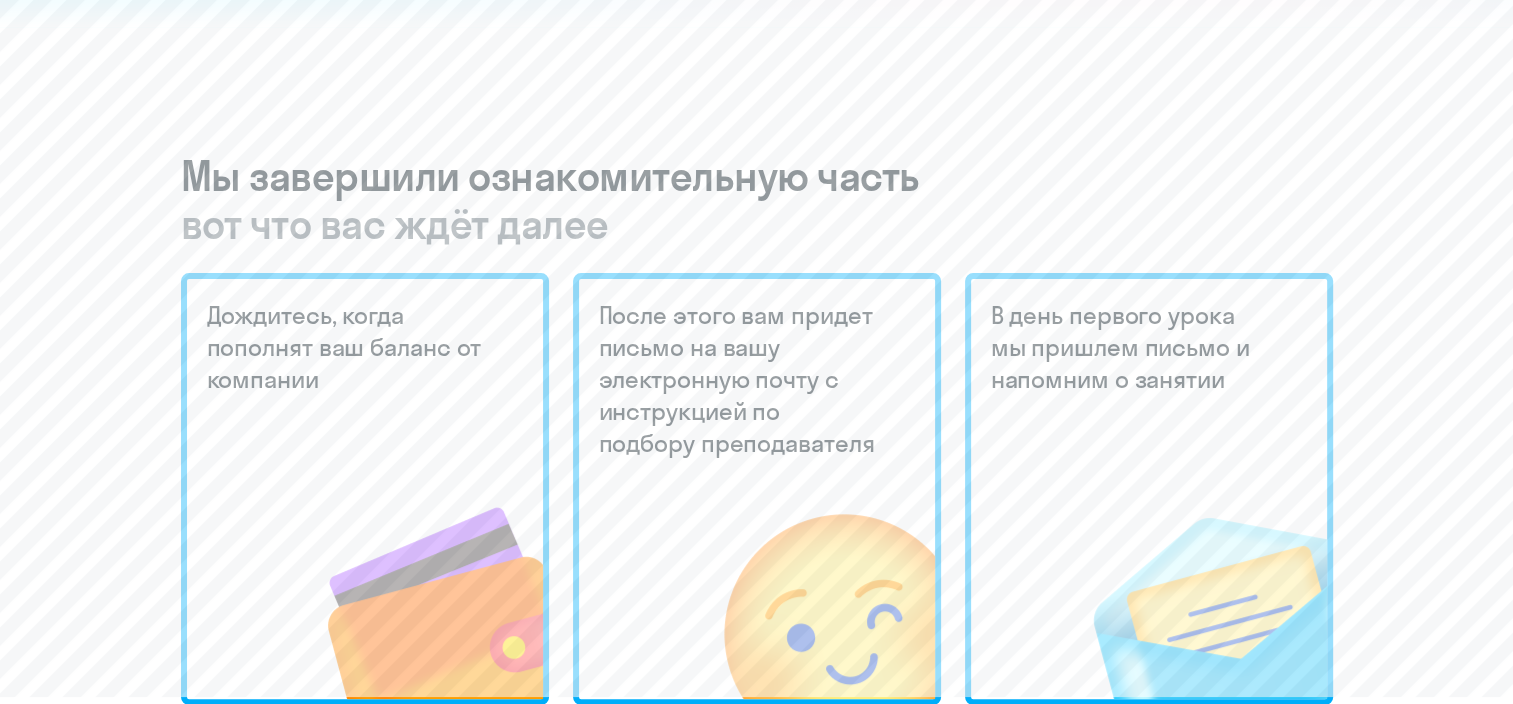 scroll, scrollTop: 400, scrollLeft: 0, axis: vertical 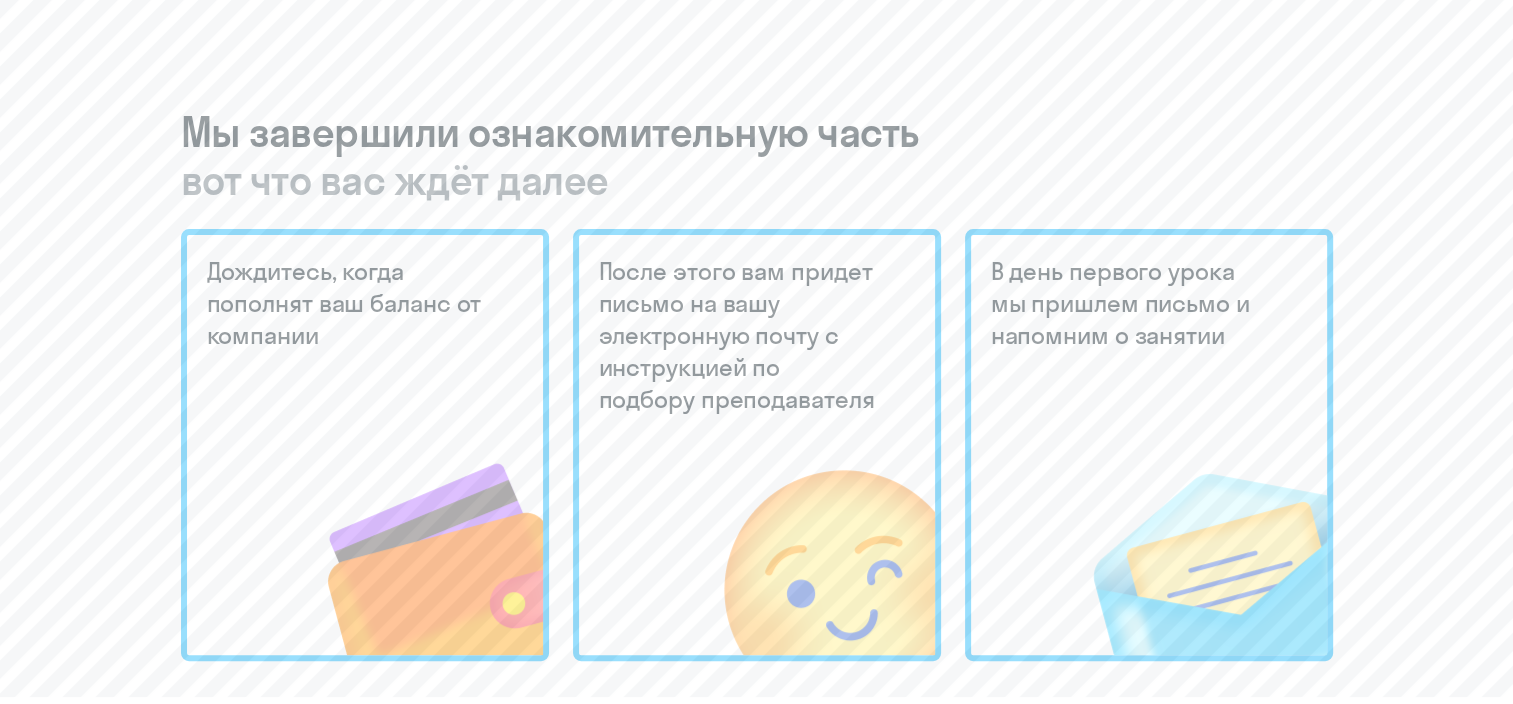 click on "Дождитесь, когда пополнят ваш баланс от компании" 